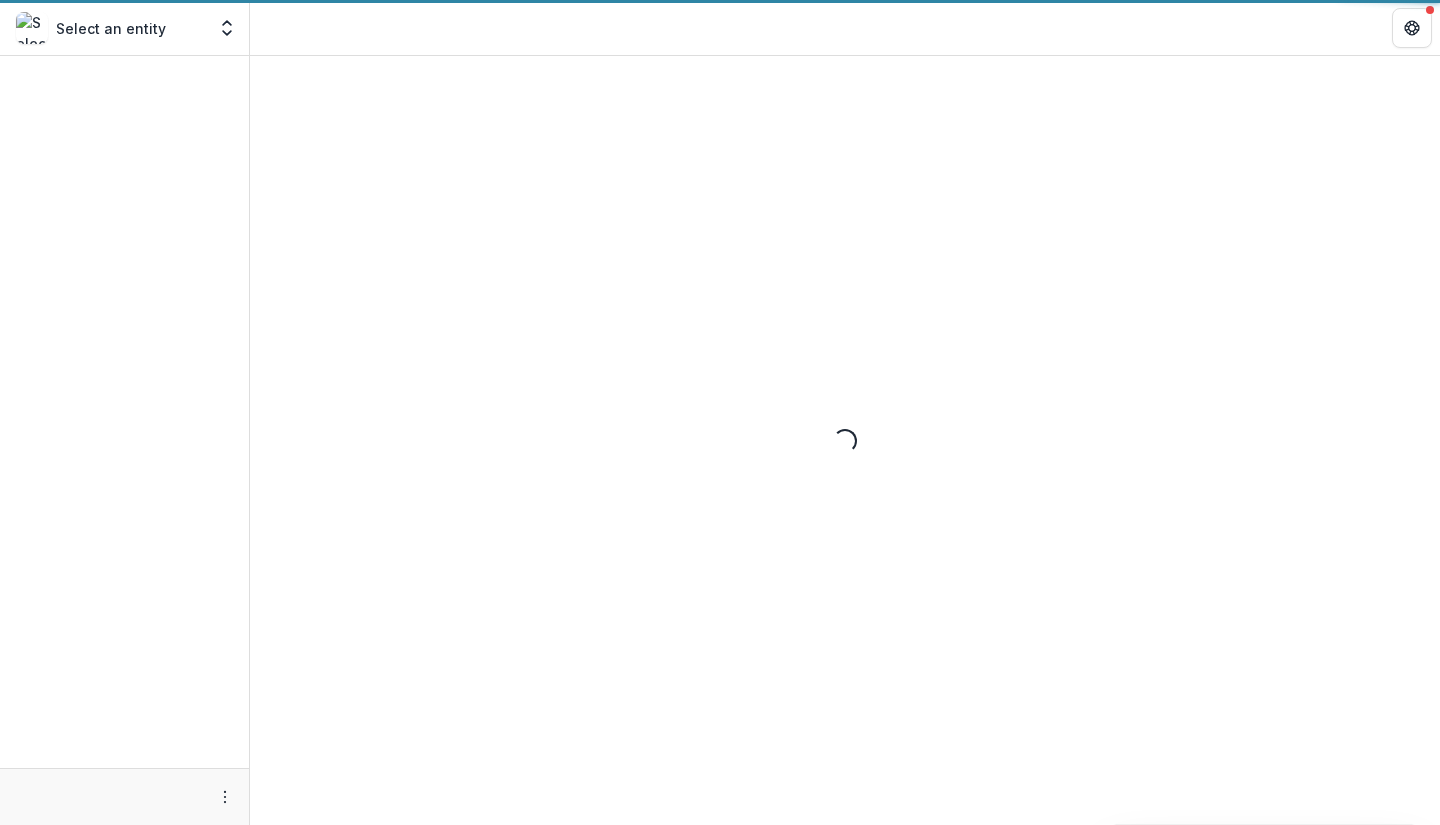 scroll, scrollTop: 0, scrollLeft: 0, axis: both 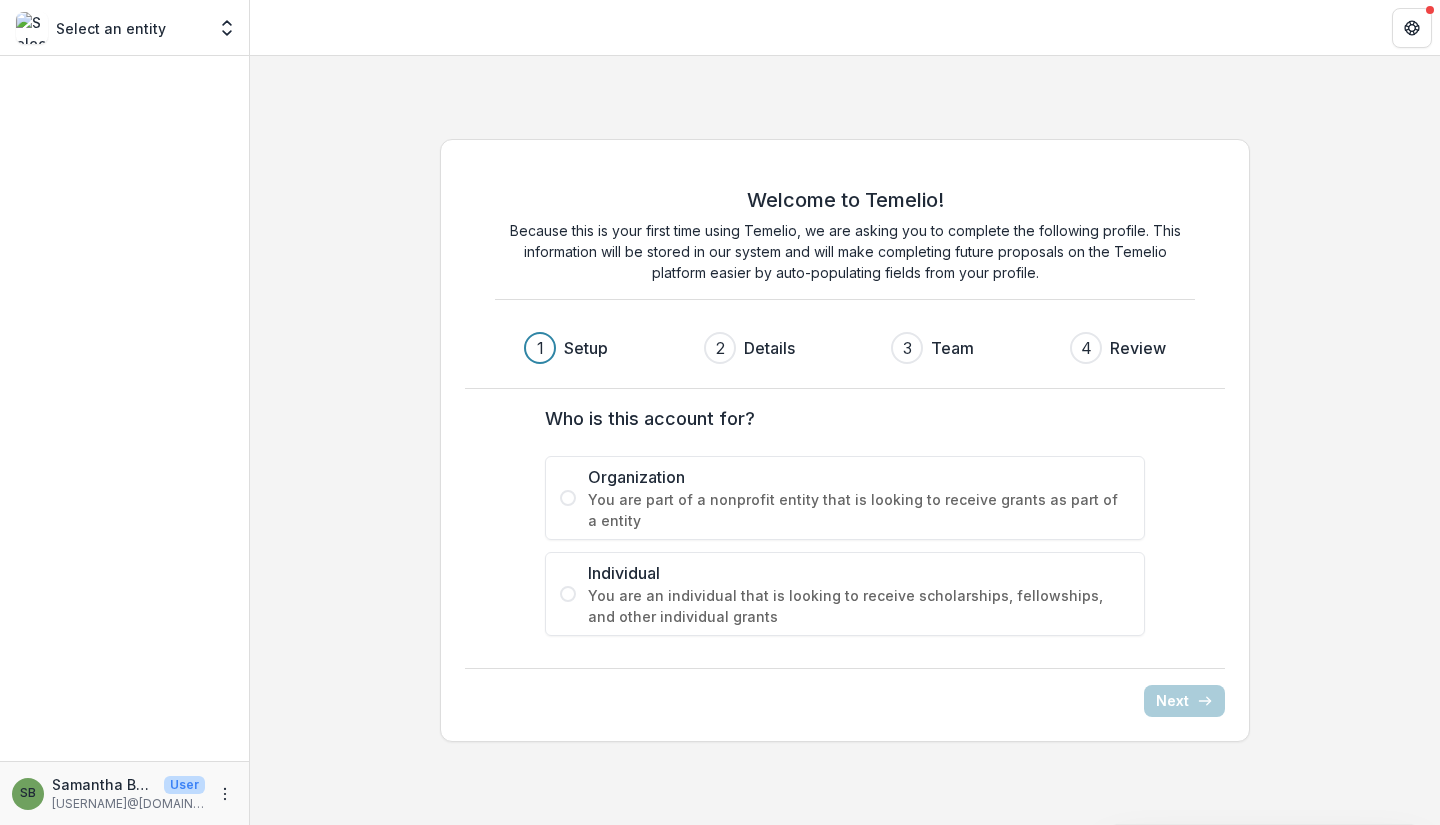 click on "Select an entity" at bounding box center [111, 28] 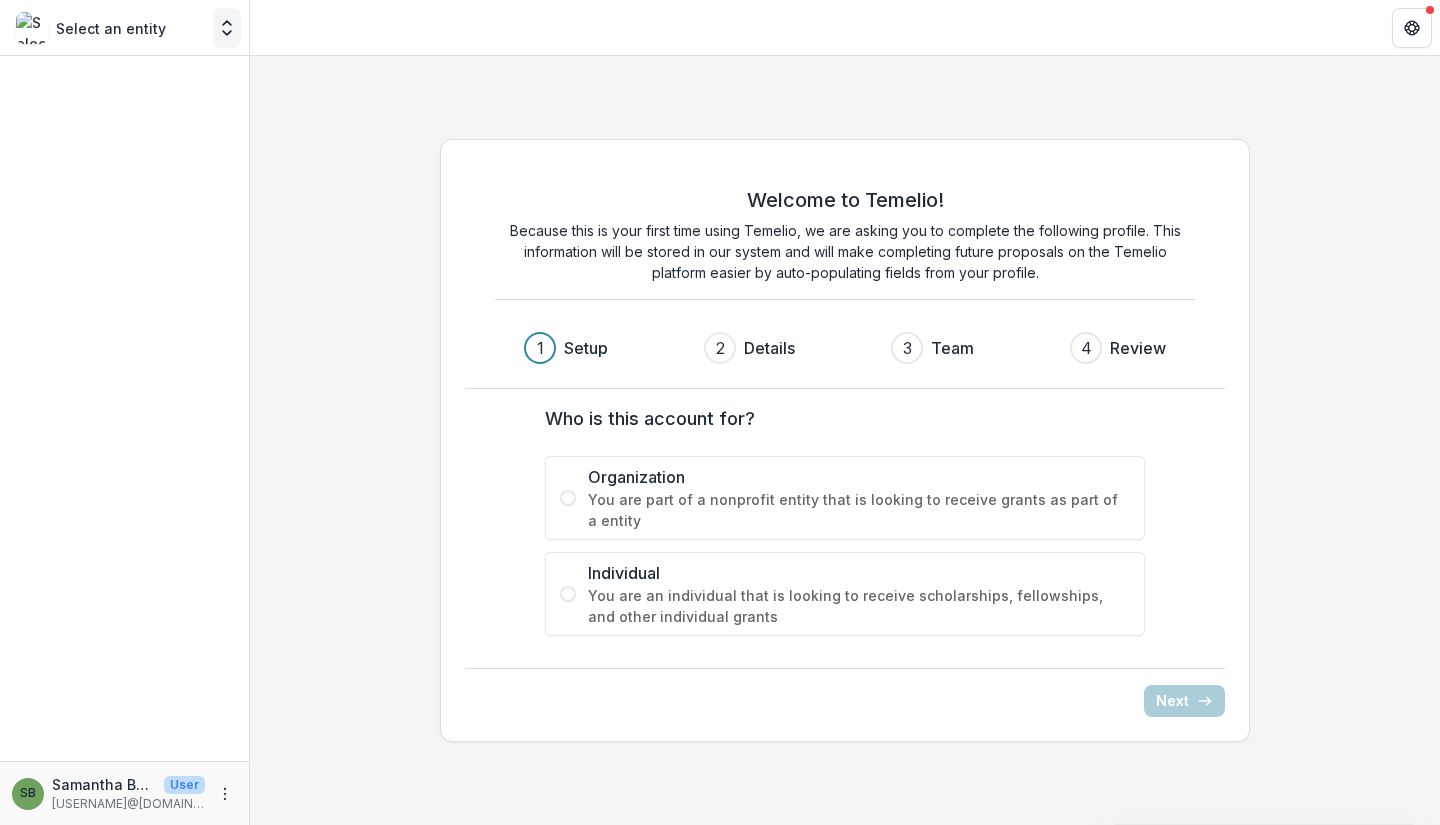 click 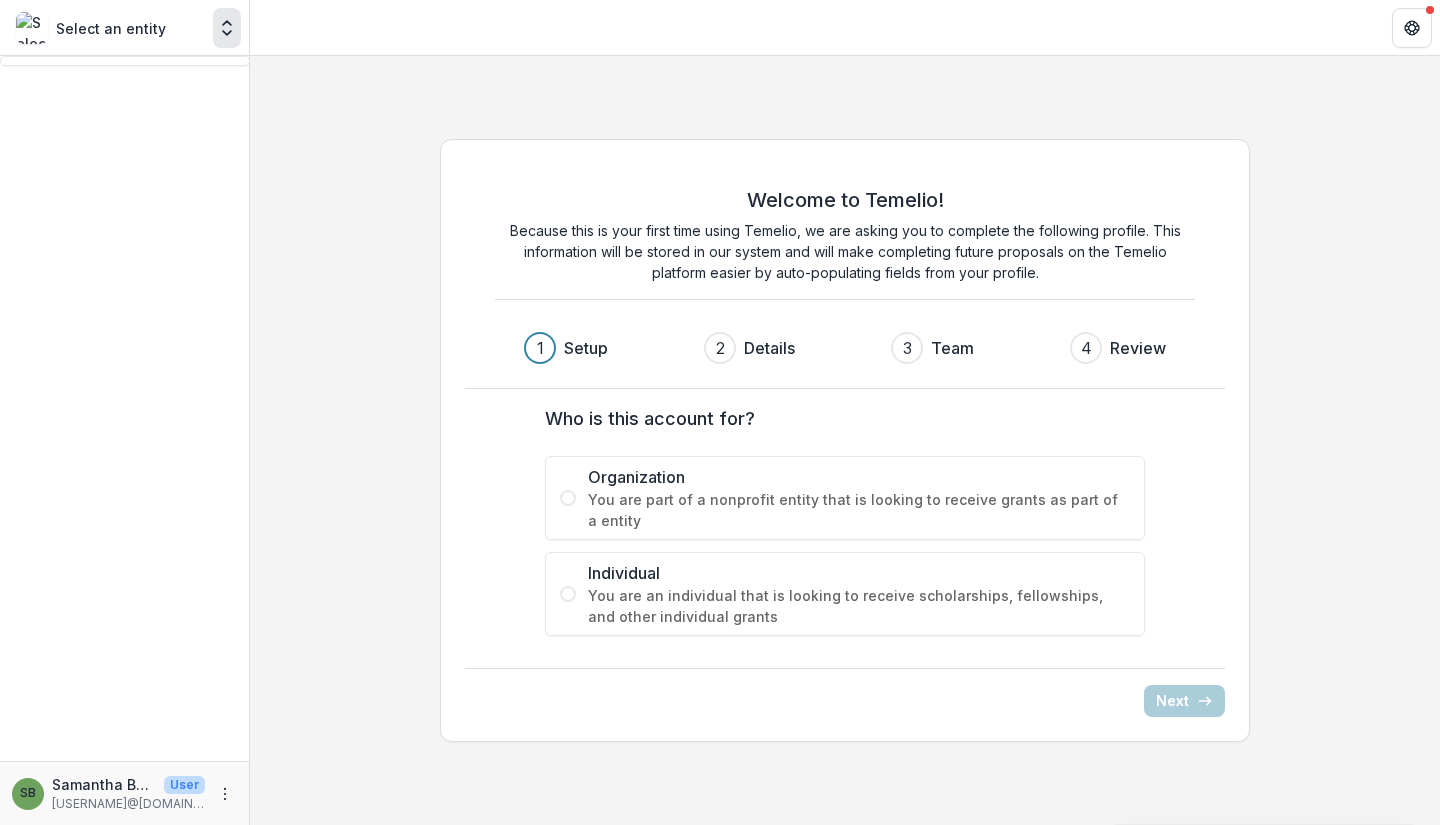 click 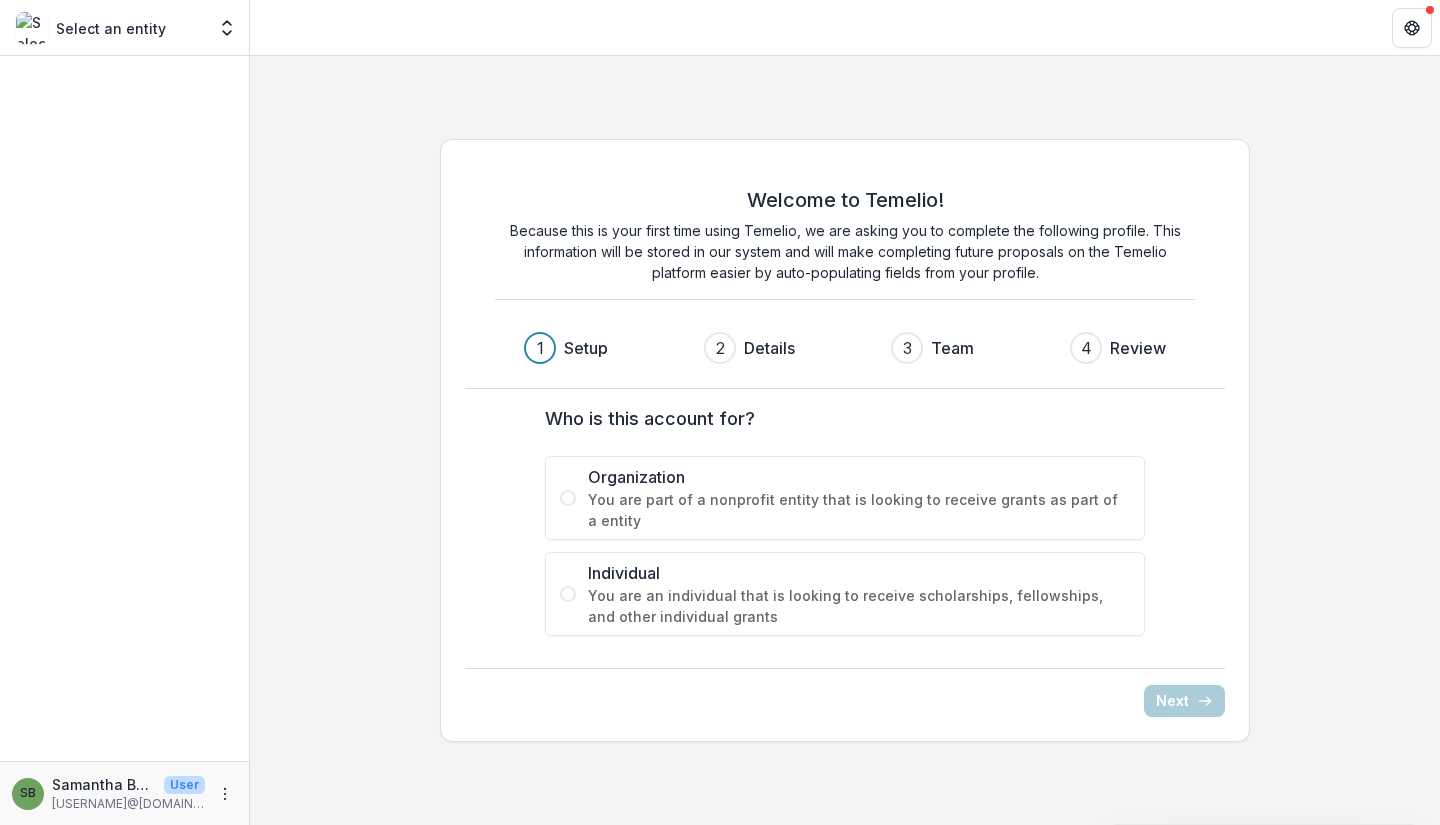click on "[USERNAME]@[DOMAIN].org" at bounding box center (128, 804) 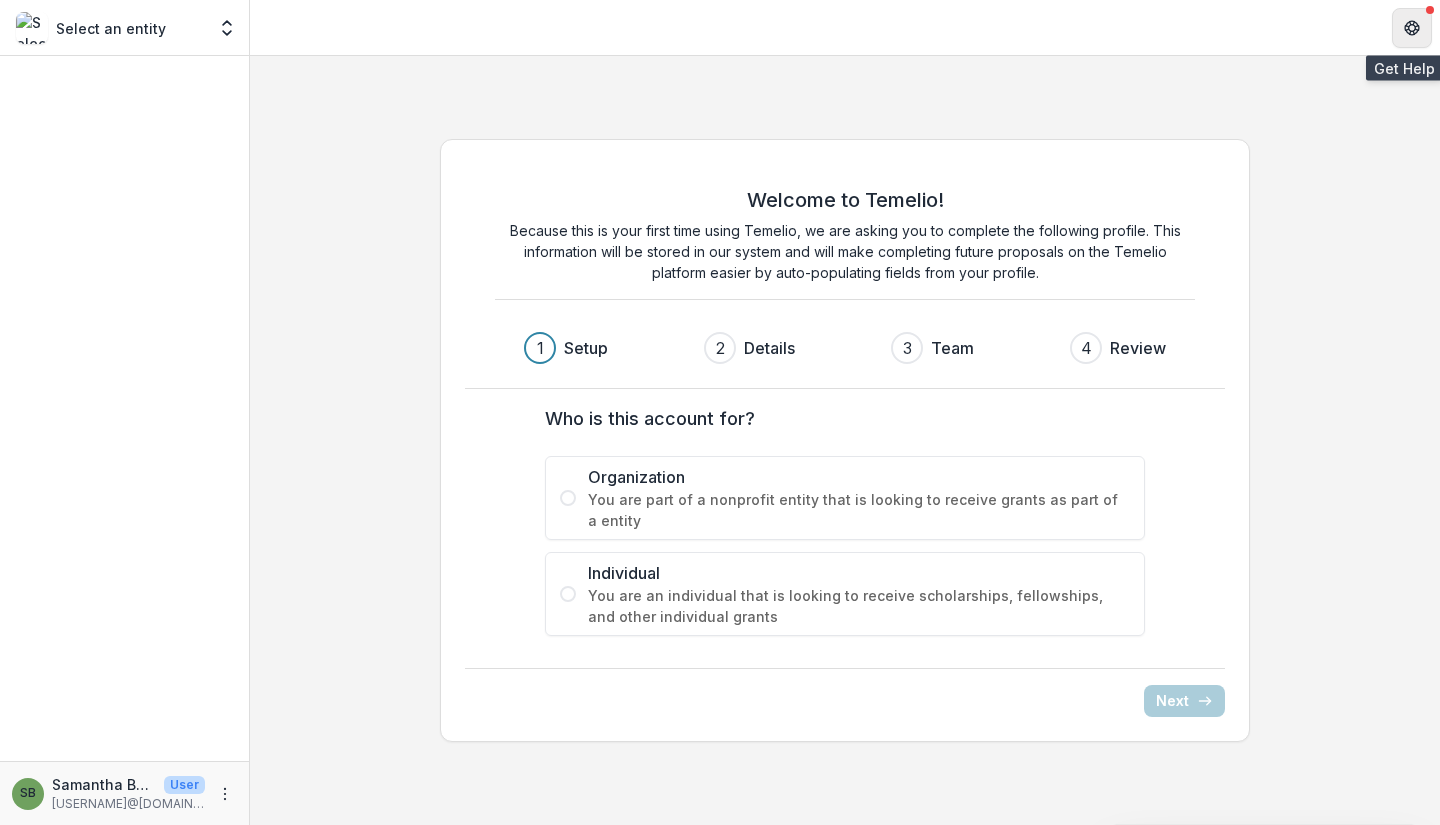 click at bounding box center (1412, 28) 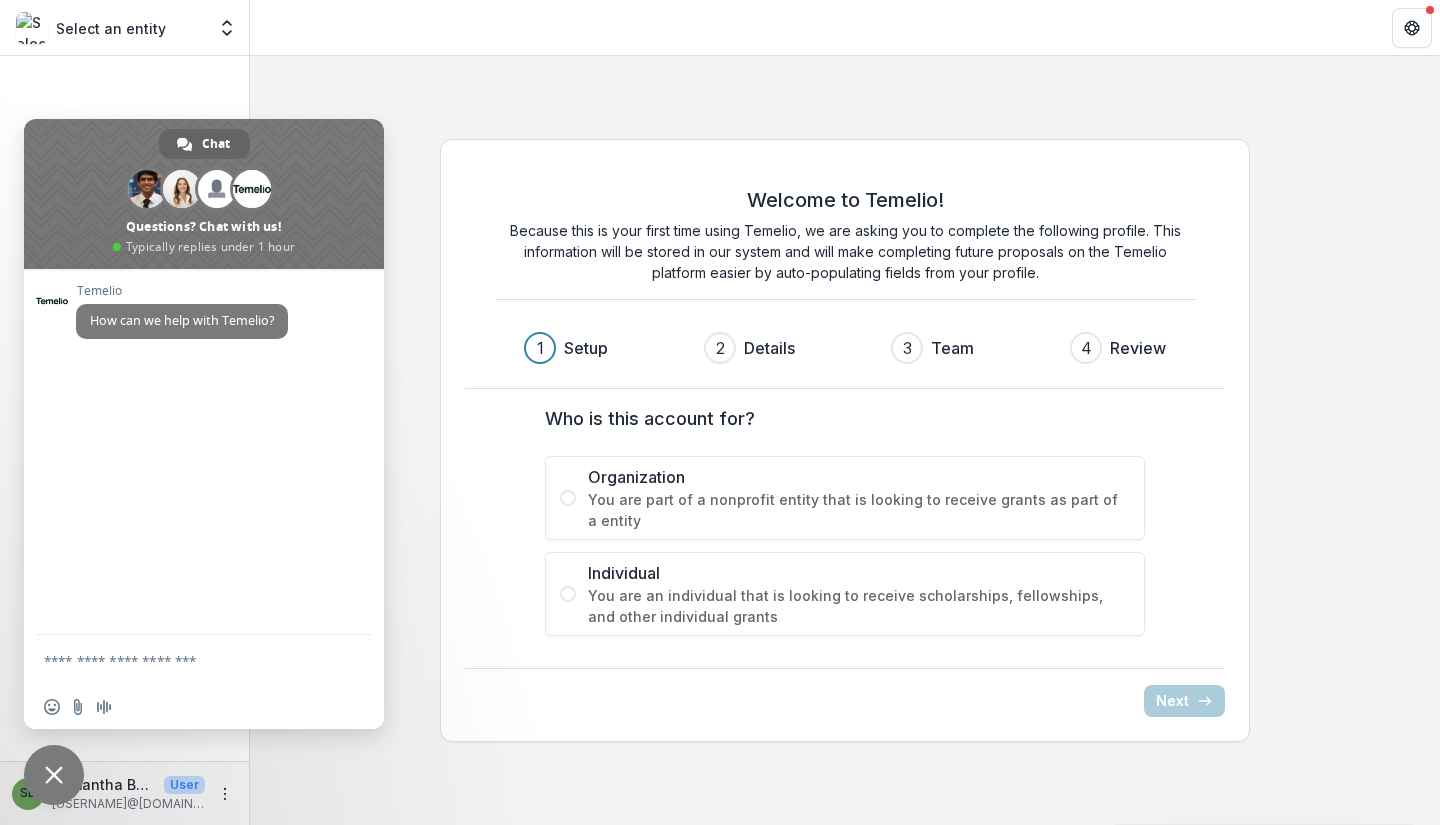 click at bounding box center (54, 775) 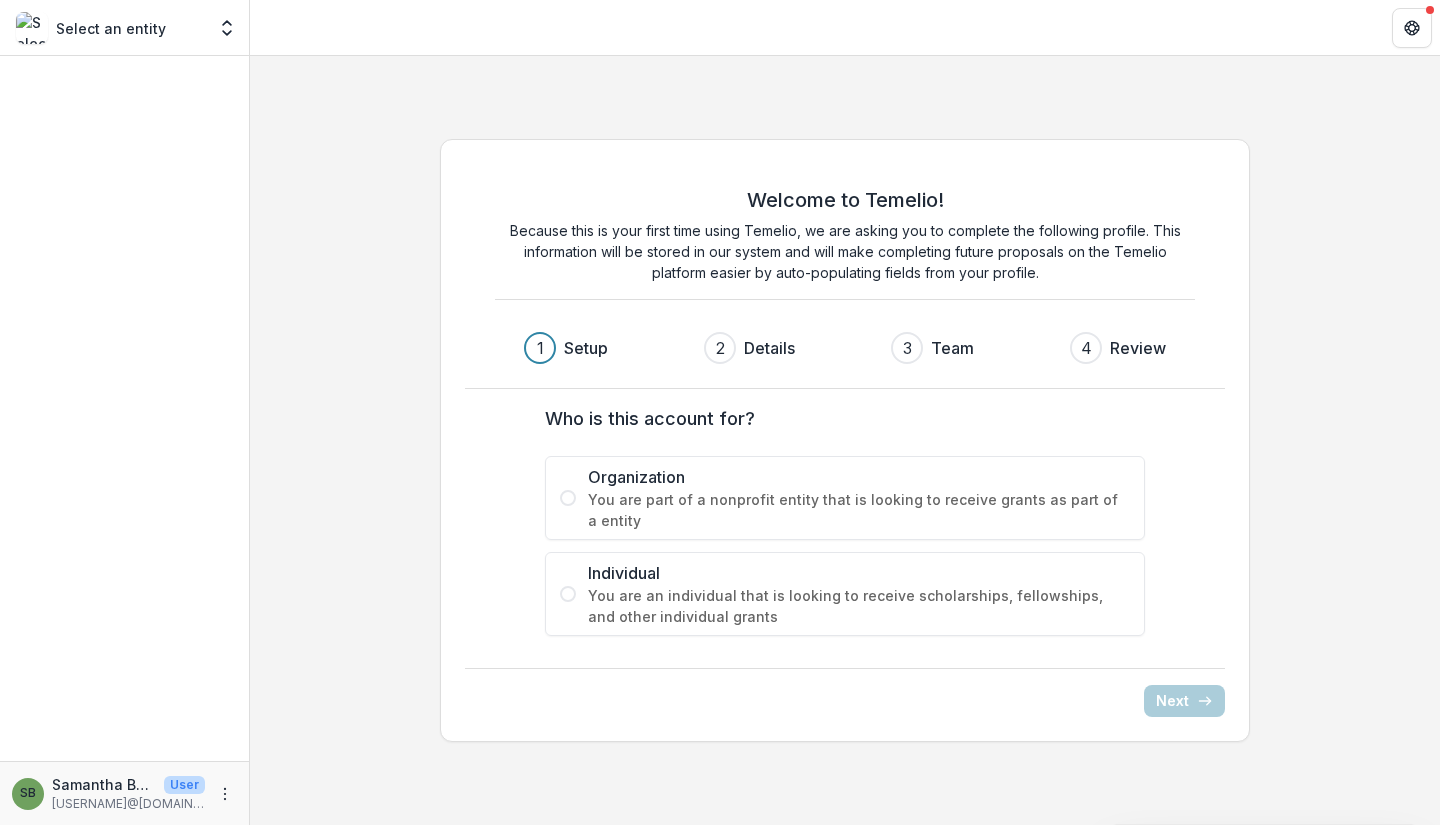 click on "Samantha Bunk" at bounding box center [104, 784] 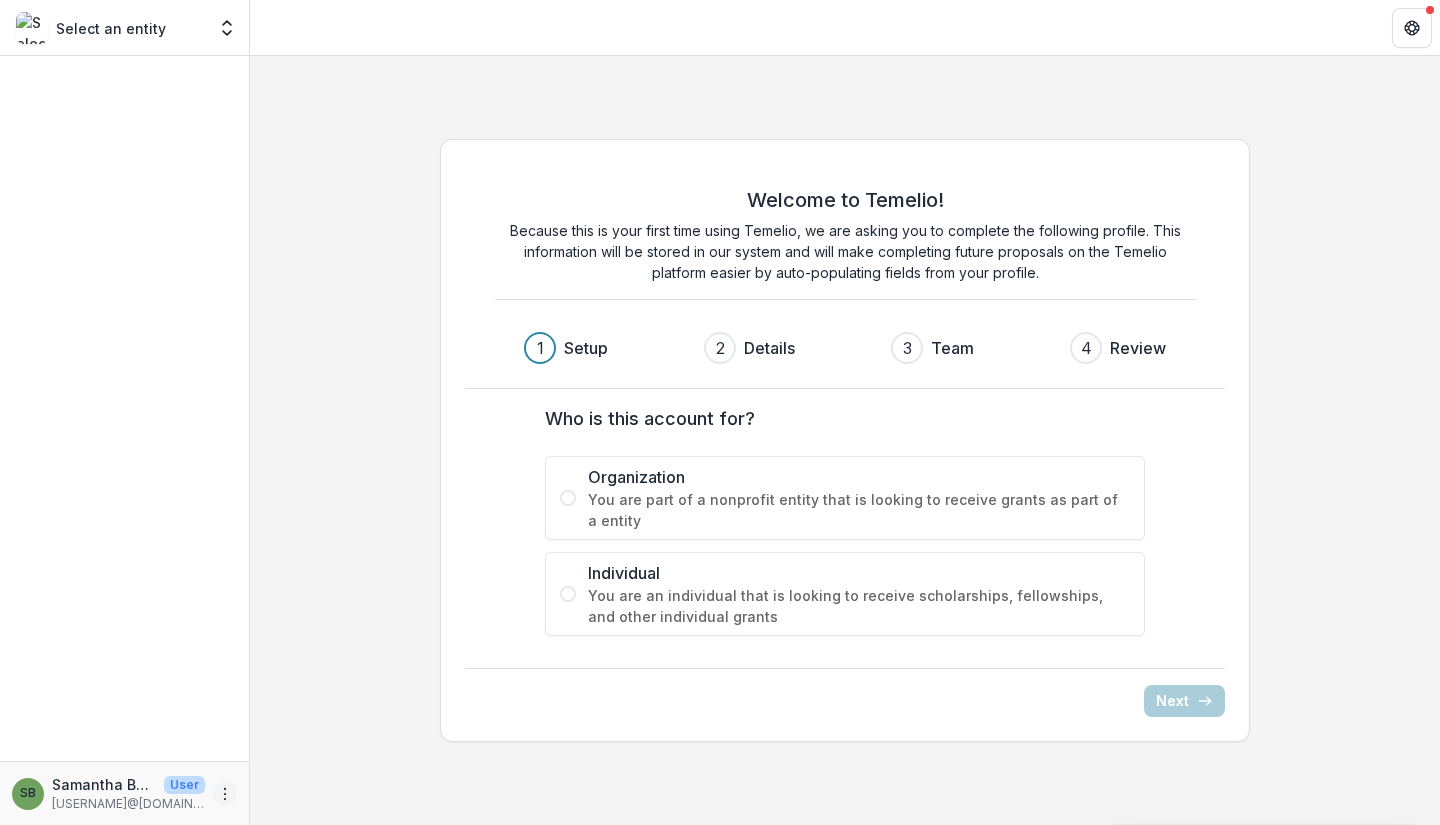 click at bounding box center [225, 794] 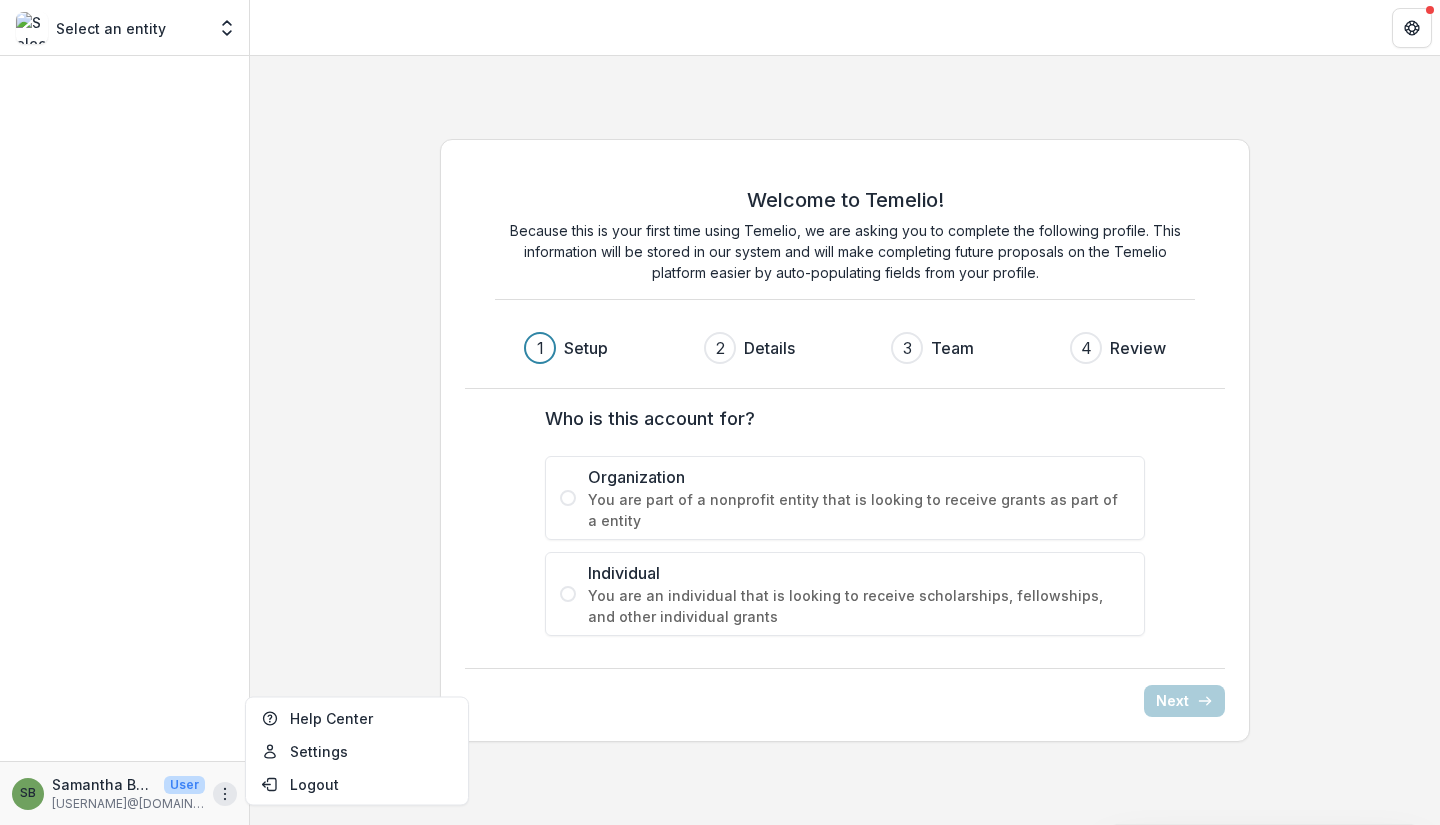 click at bounding box center (225, 794) 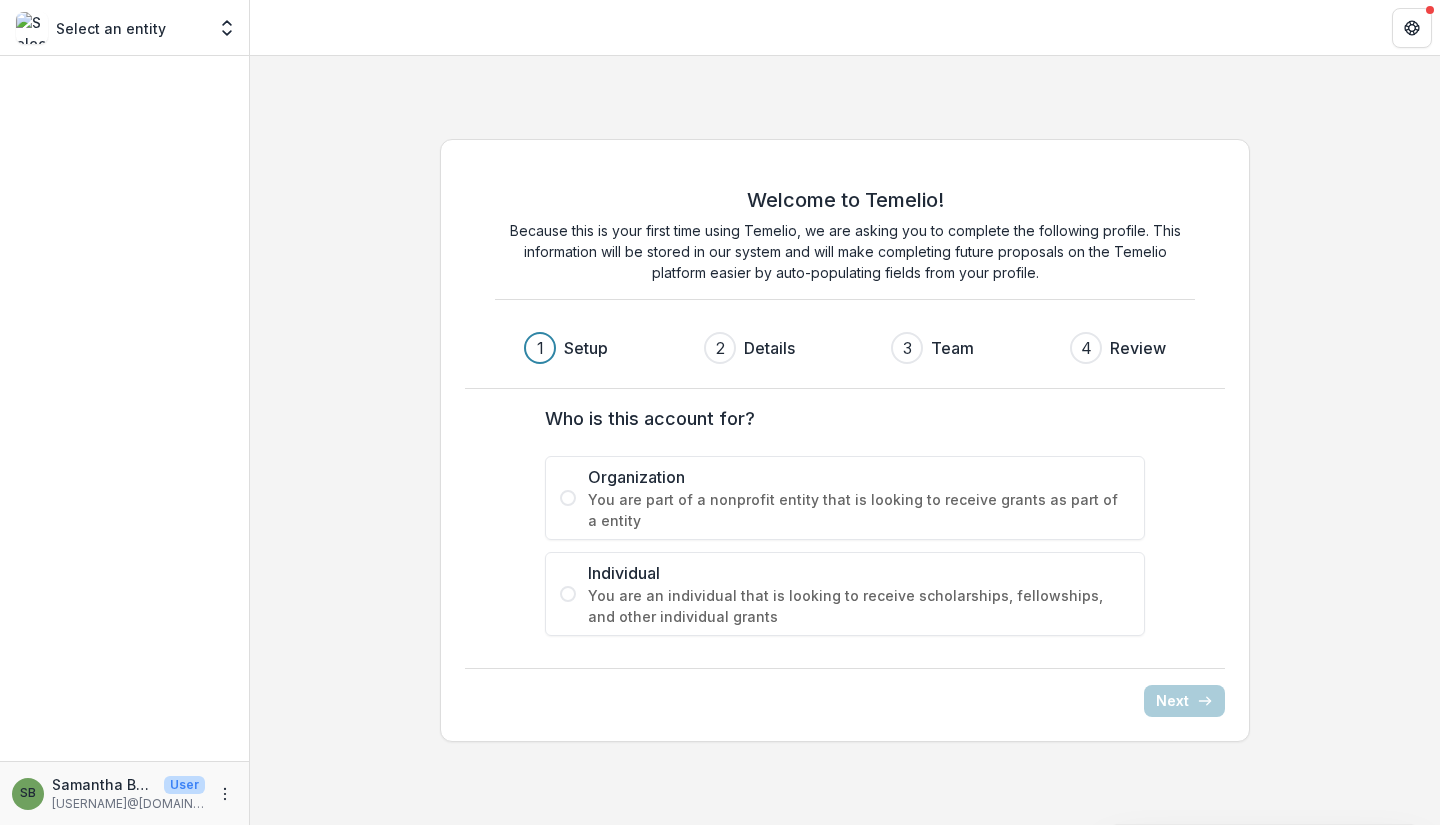 click on "SB" at bounding box center (28, 793) 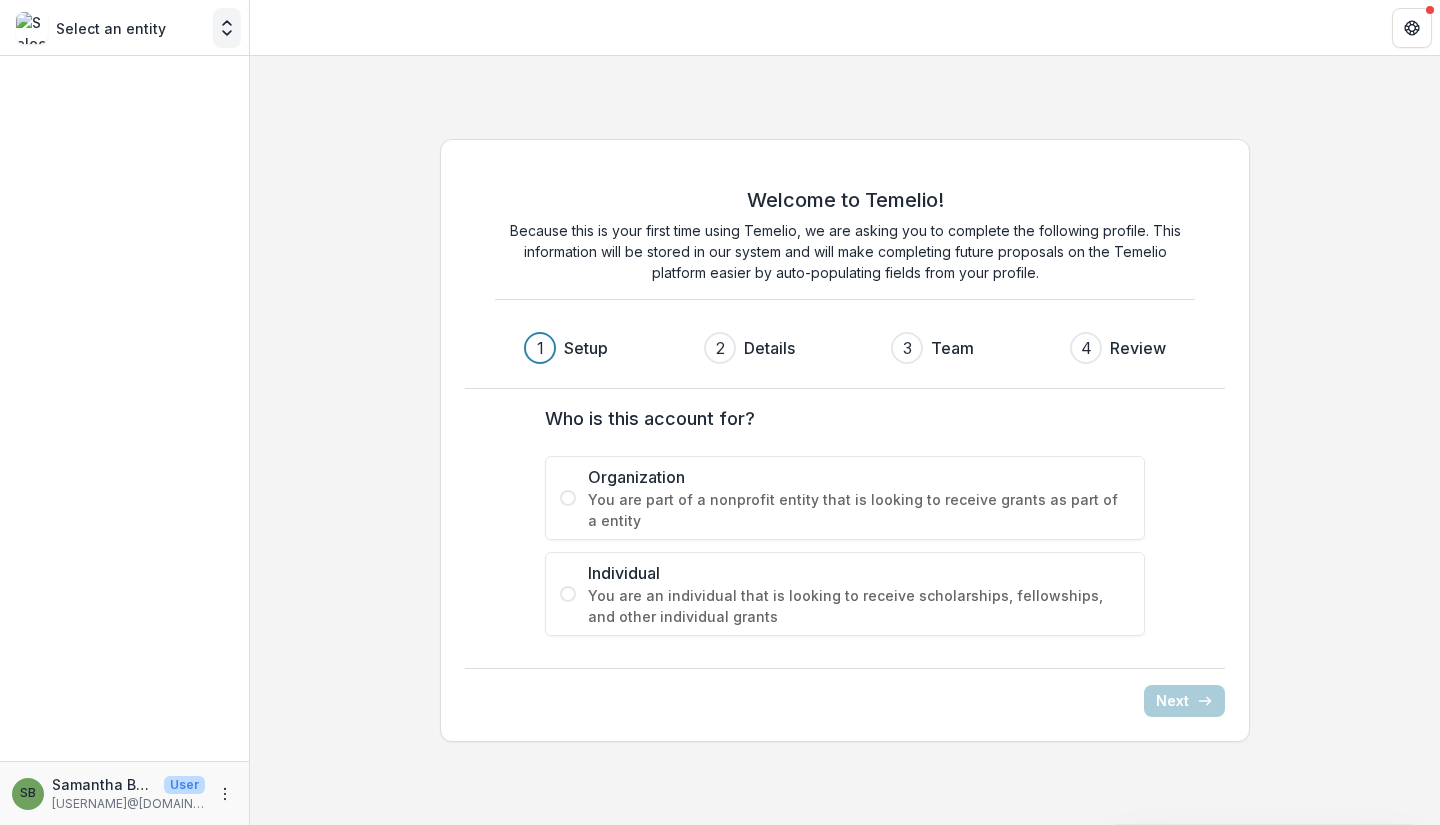 click at bounding box center [227, 28] 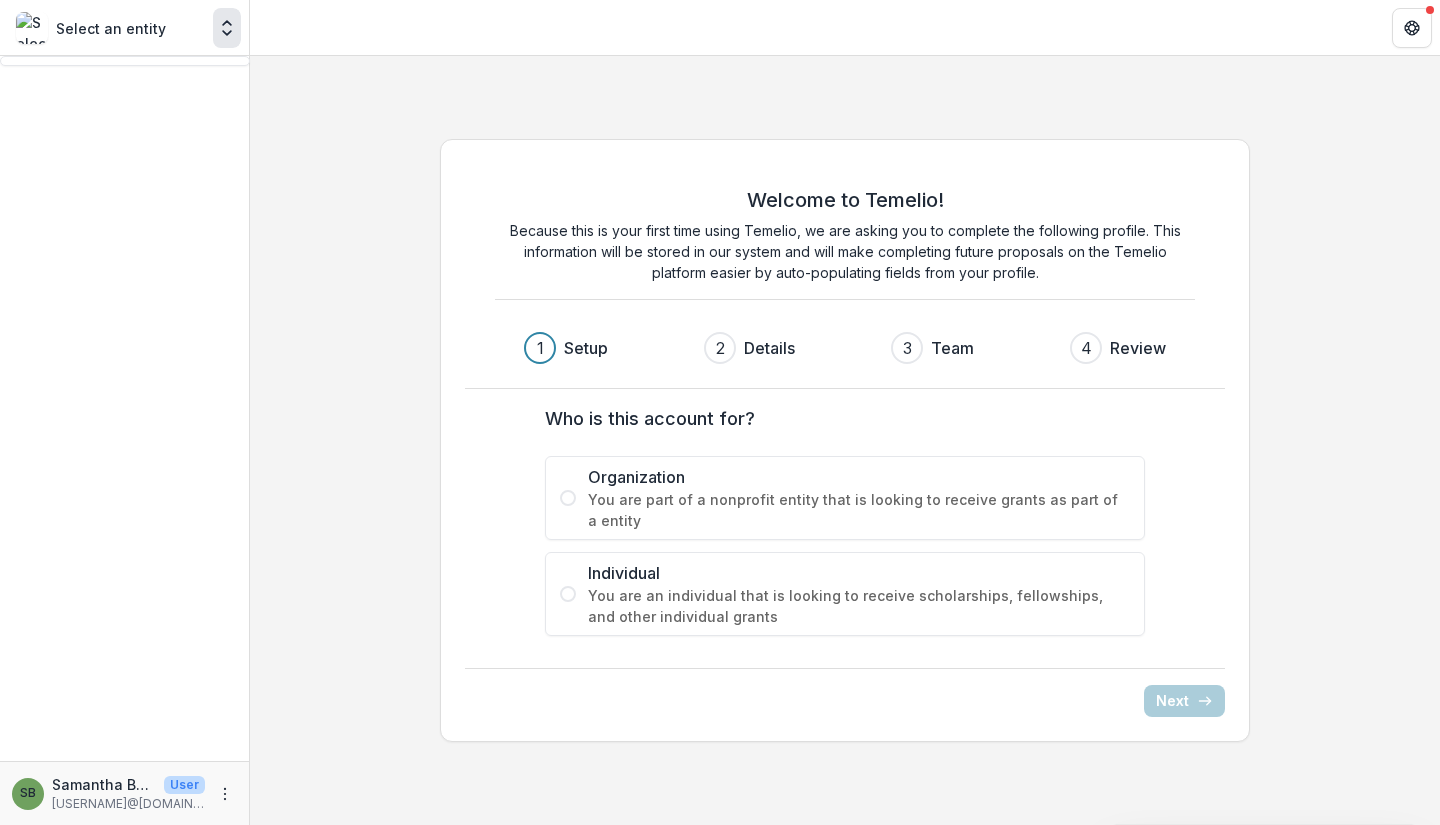 click 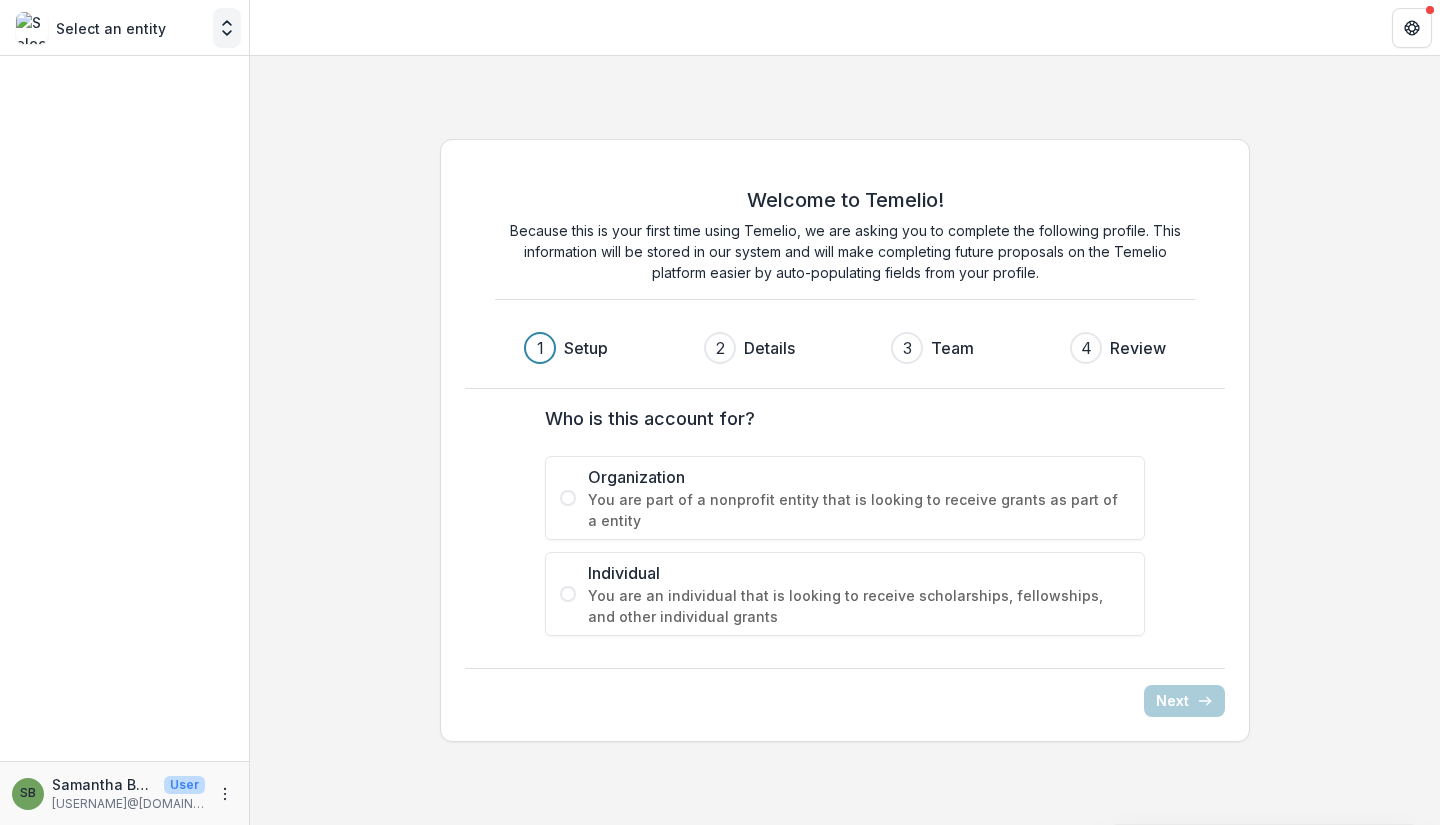 click 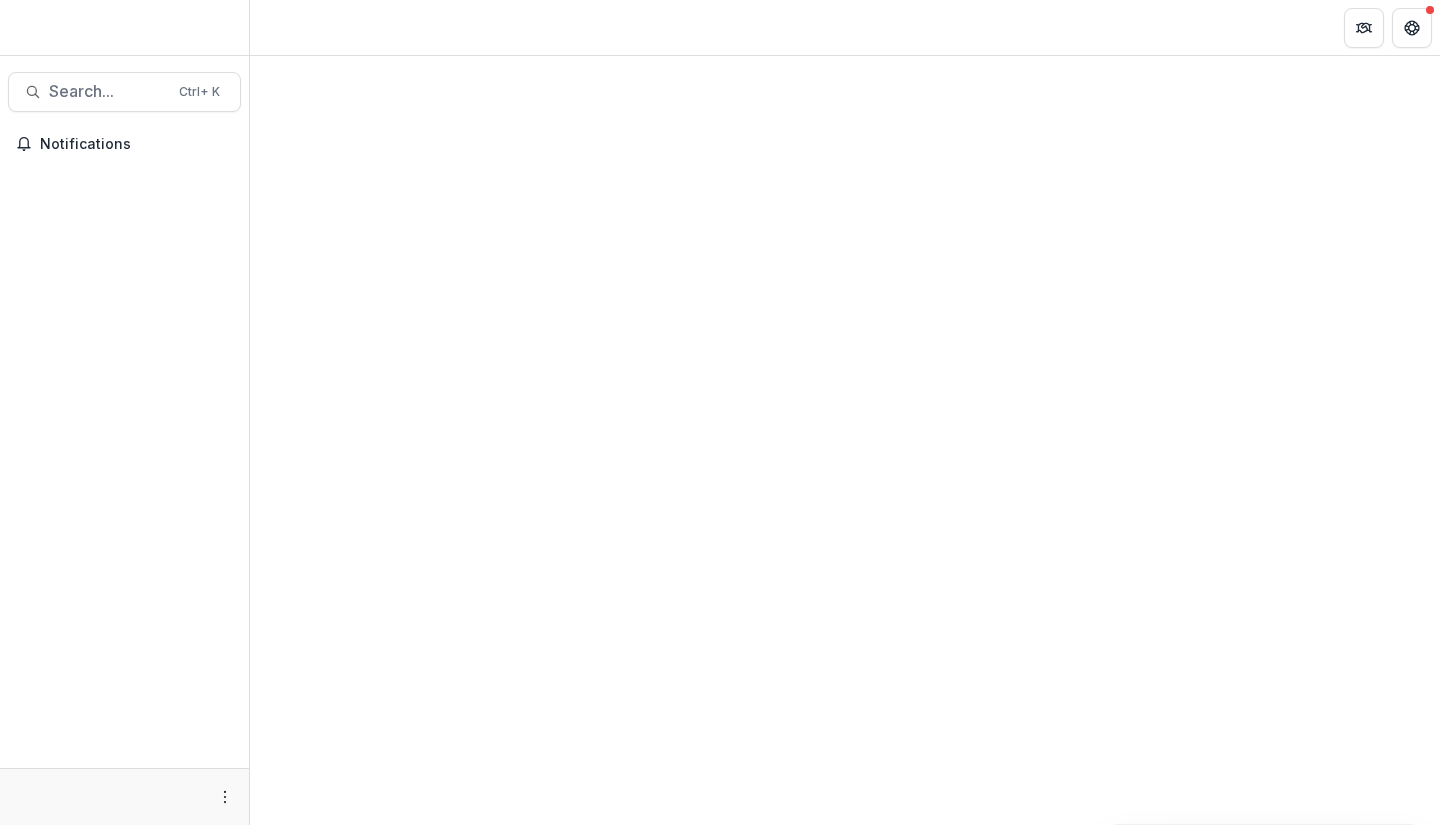 scroll, scrollTop: 0, scrollLeft: 0, axis: both 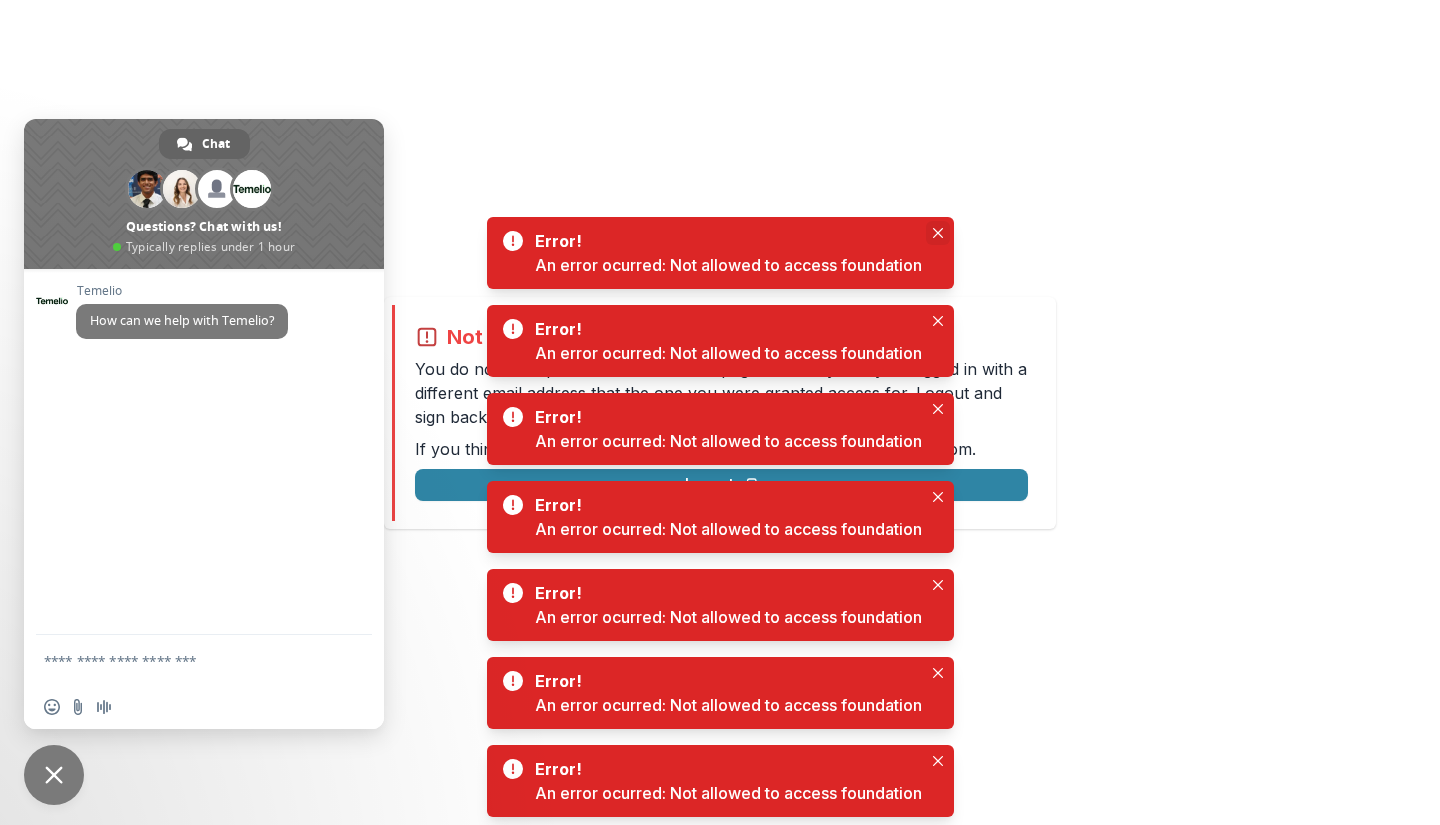 click 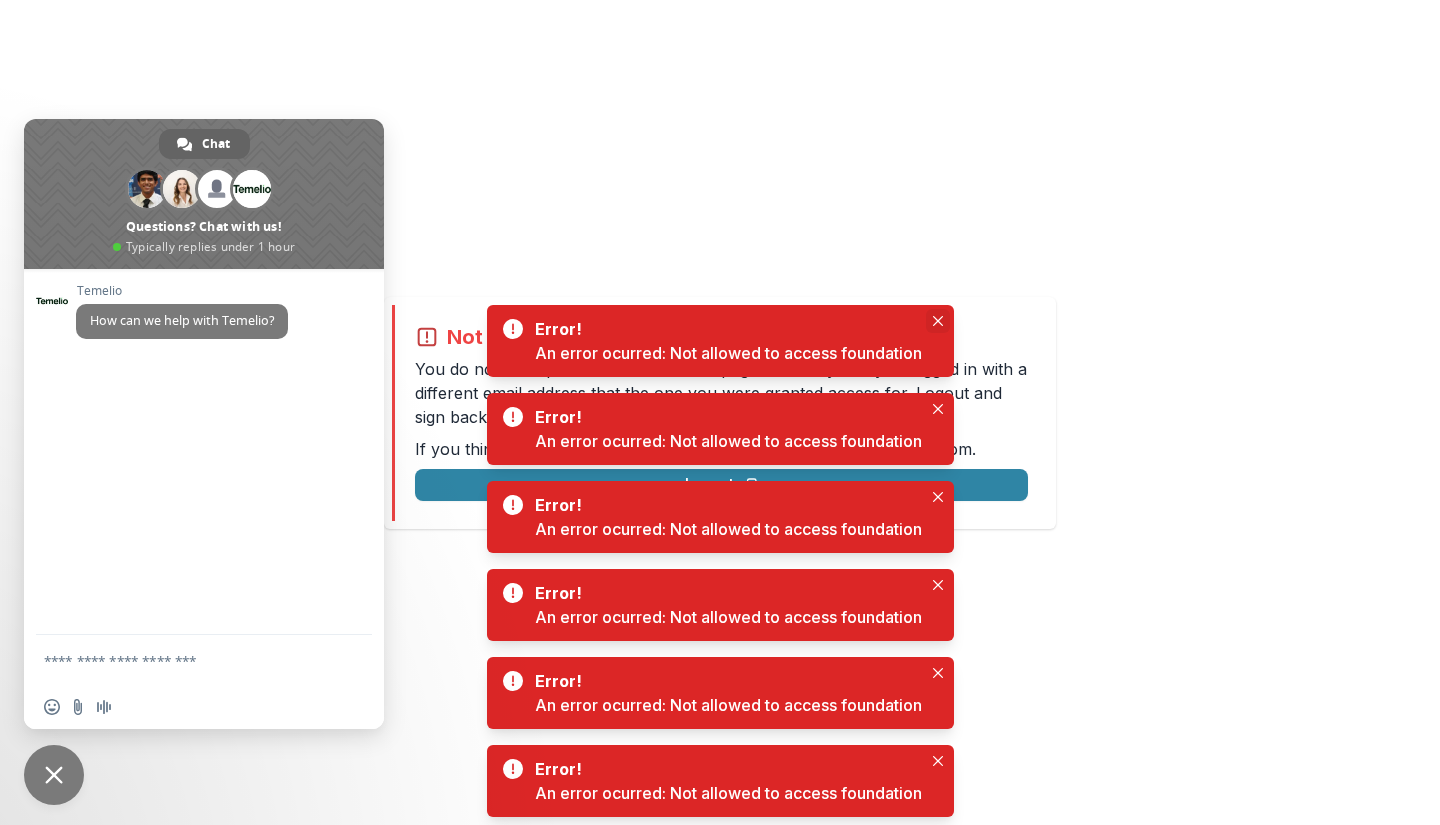 click 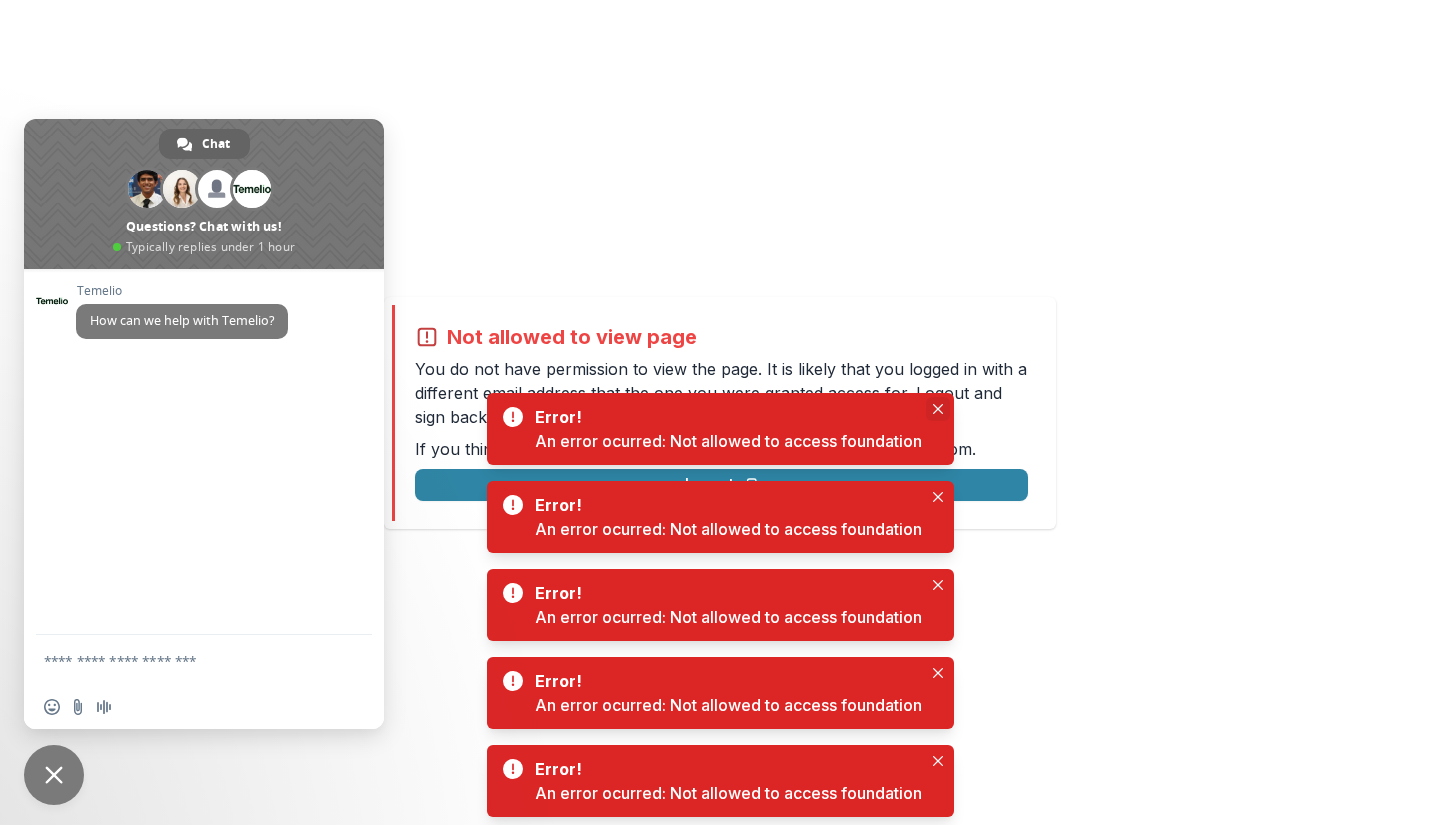 click 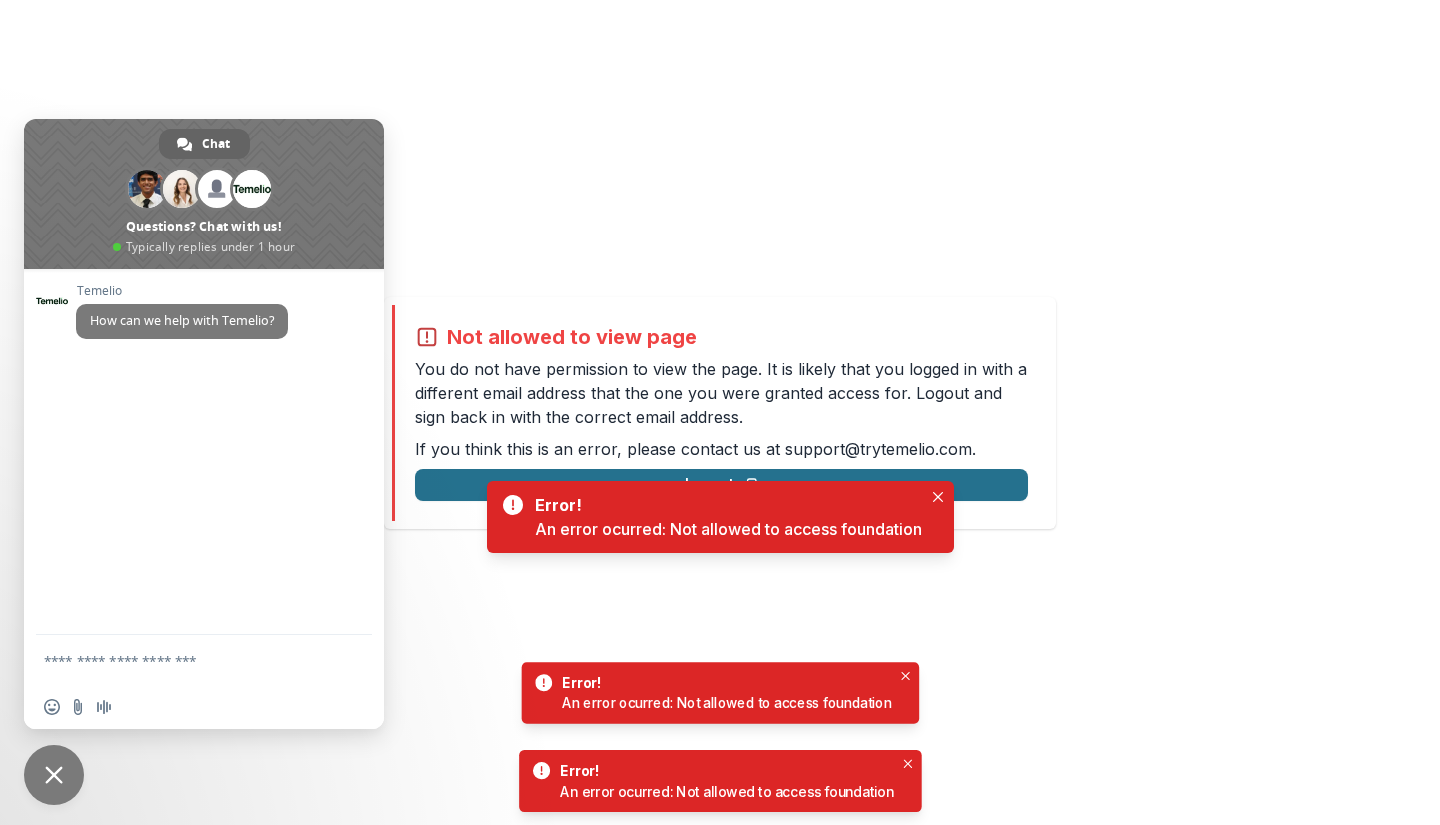 click on "Logout" at bounding box center (721, 485) 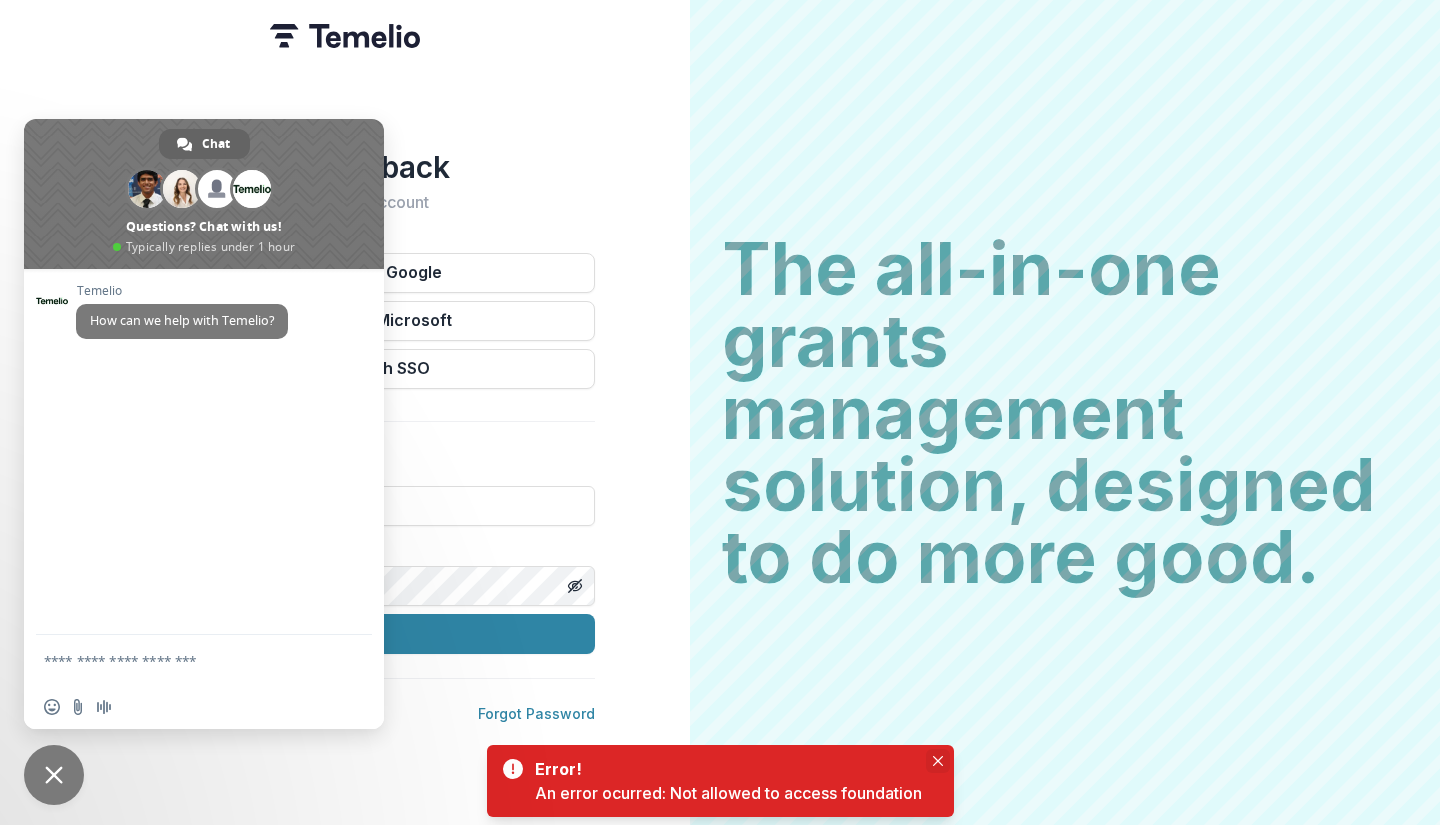 click 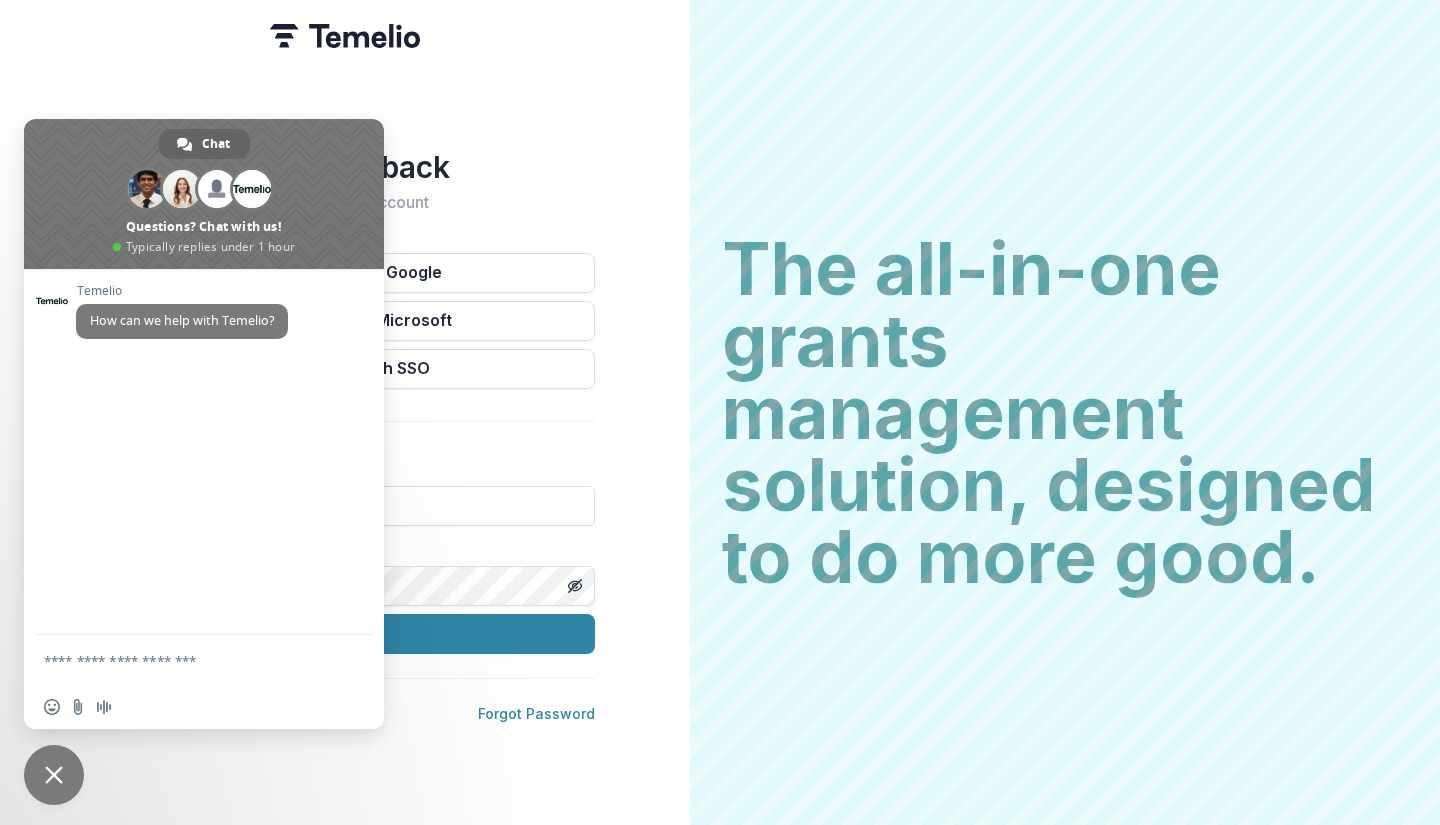 click on "Welcome back Sign into your account Continue with Google Continue with Microsoft Continue with SSO Email Password Sign In Don't have an account?   Sign Up Forgot Password" at bounding box center (345, 412) 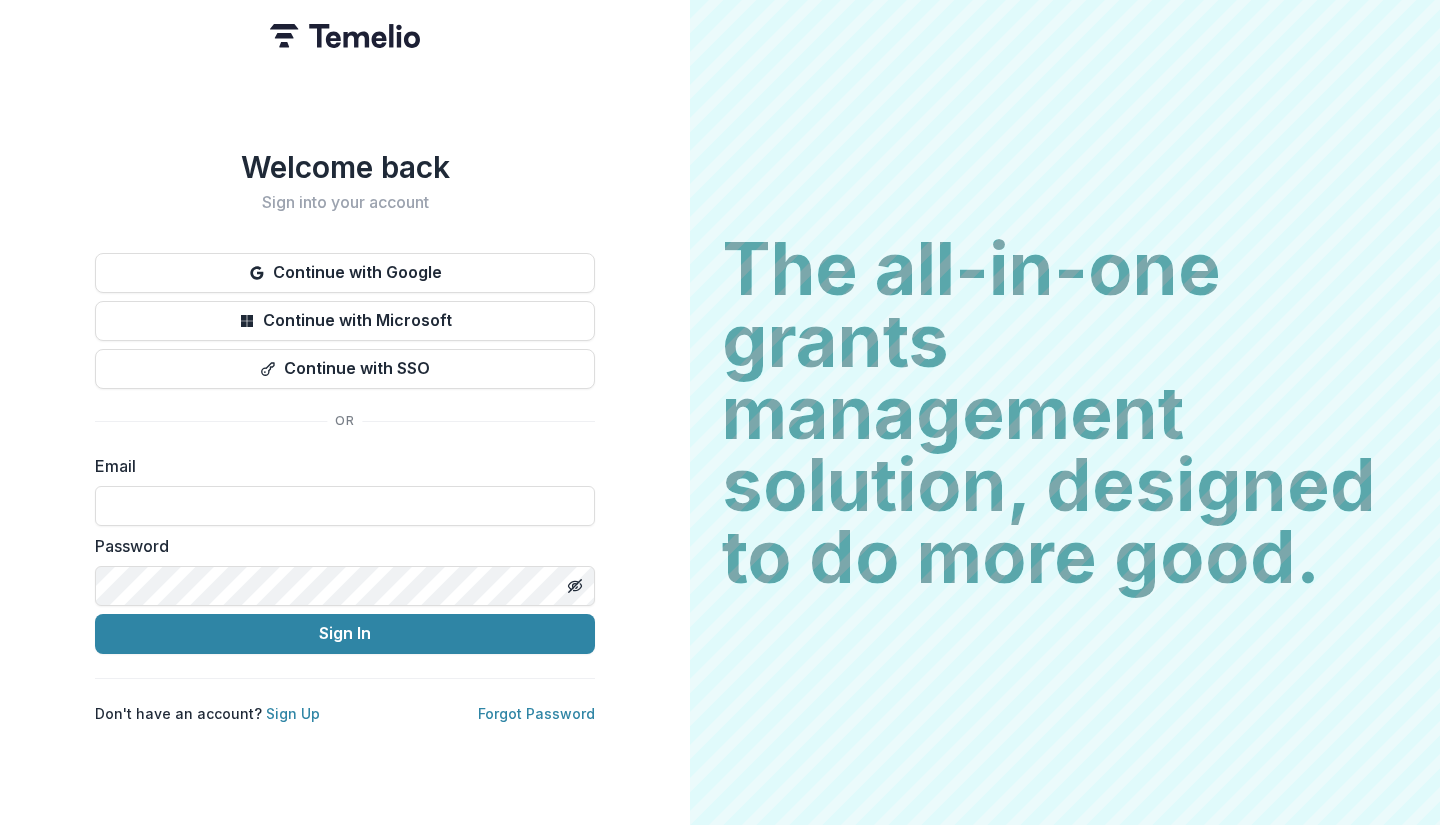 click on "Email Password Sign In" at bounding box center [345, 554] 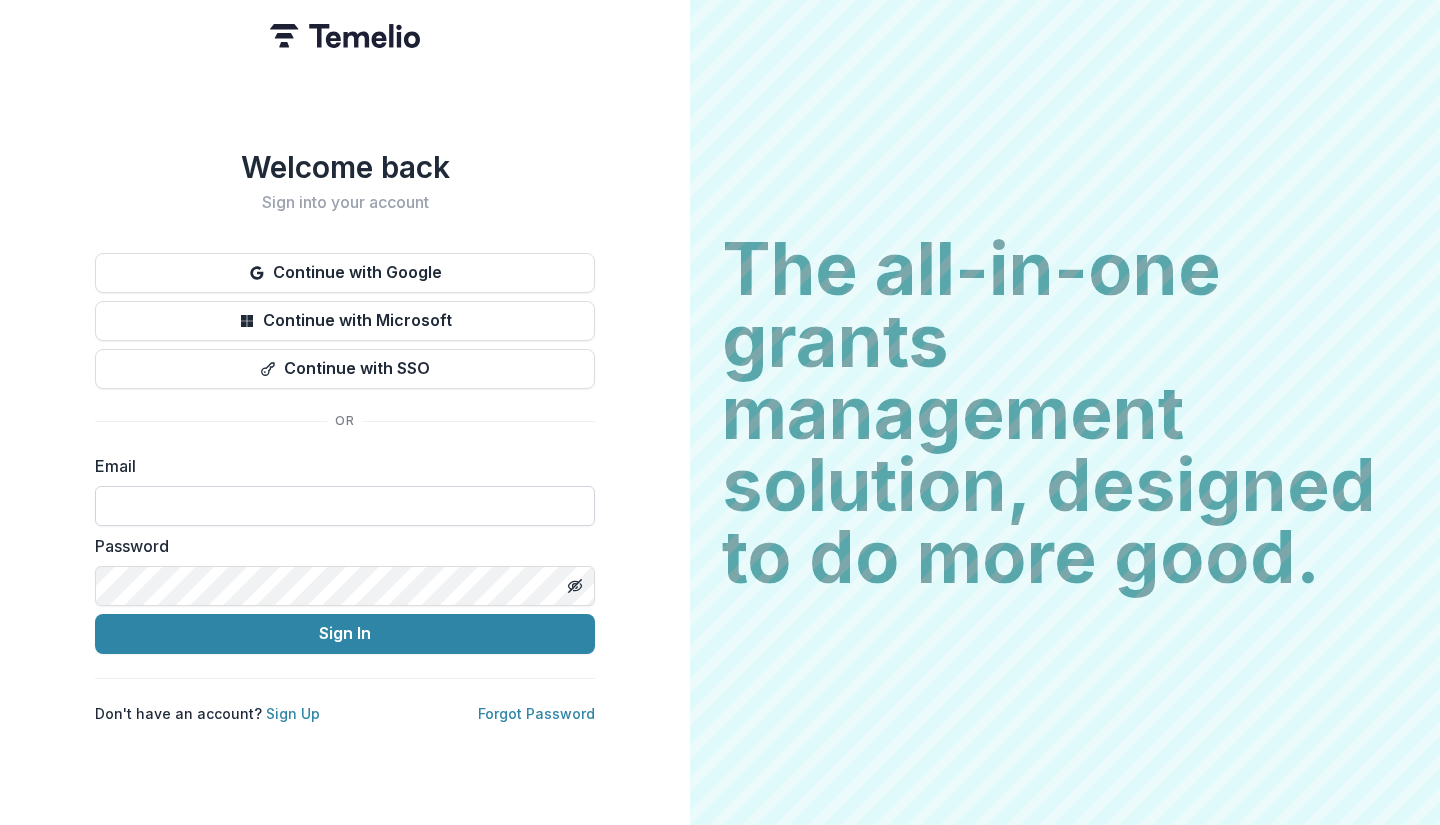 click at bounding box center [345, 506] 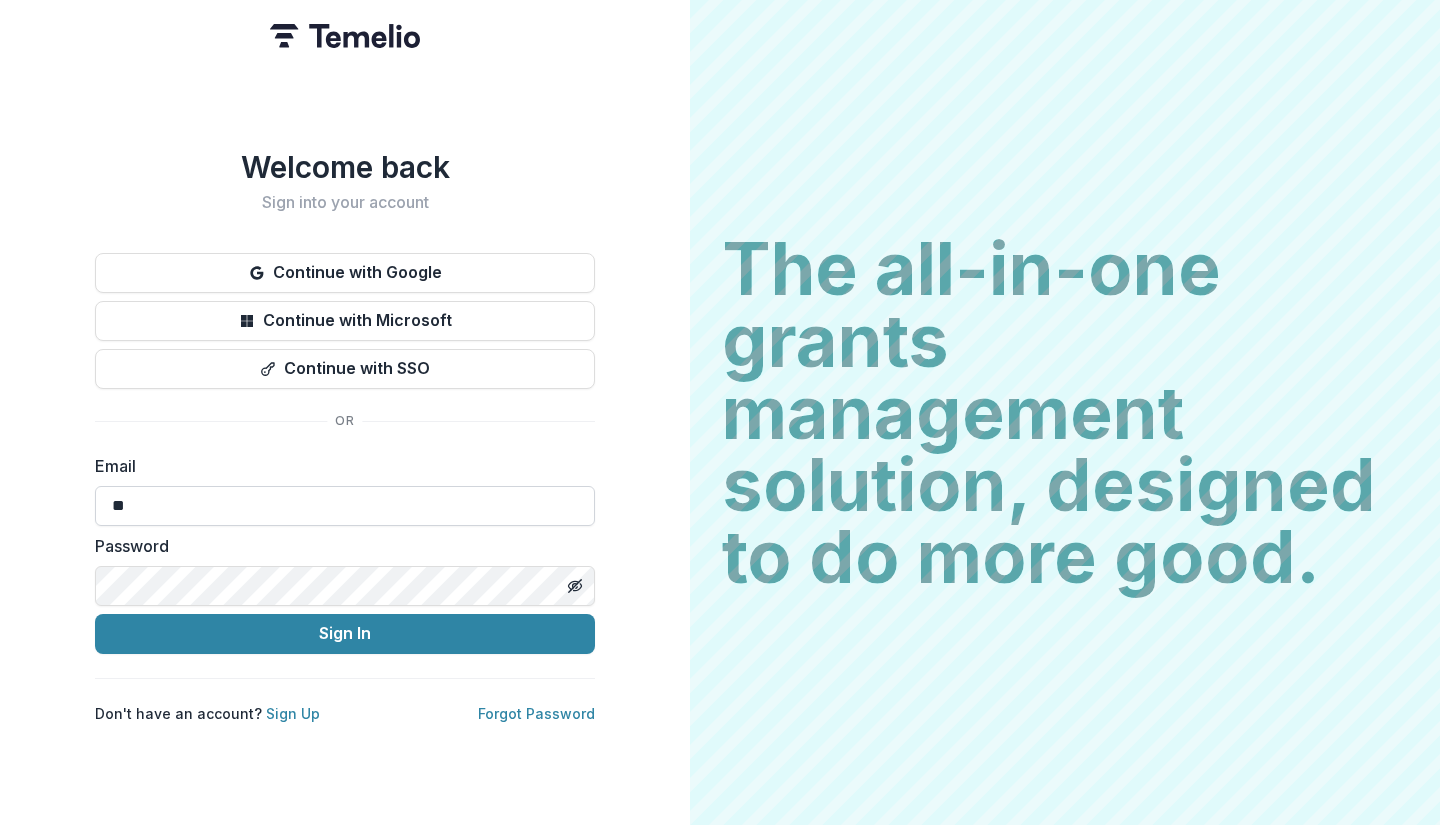 type on "**********" 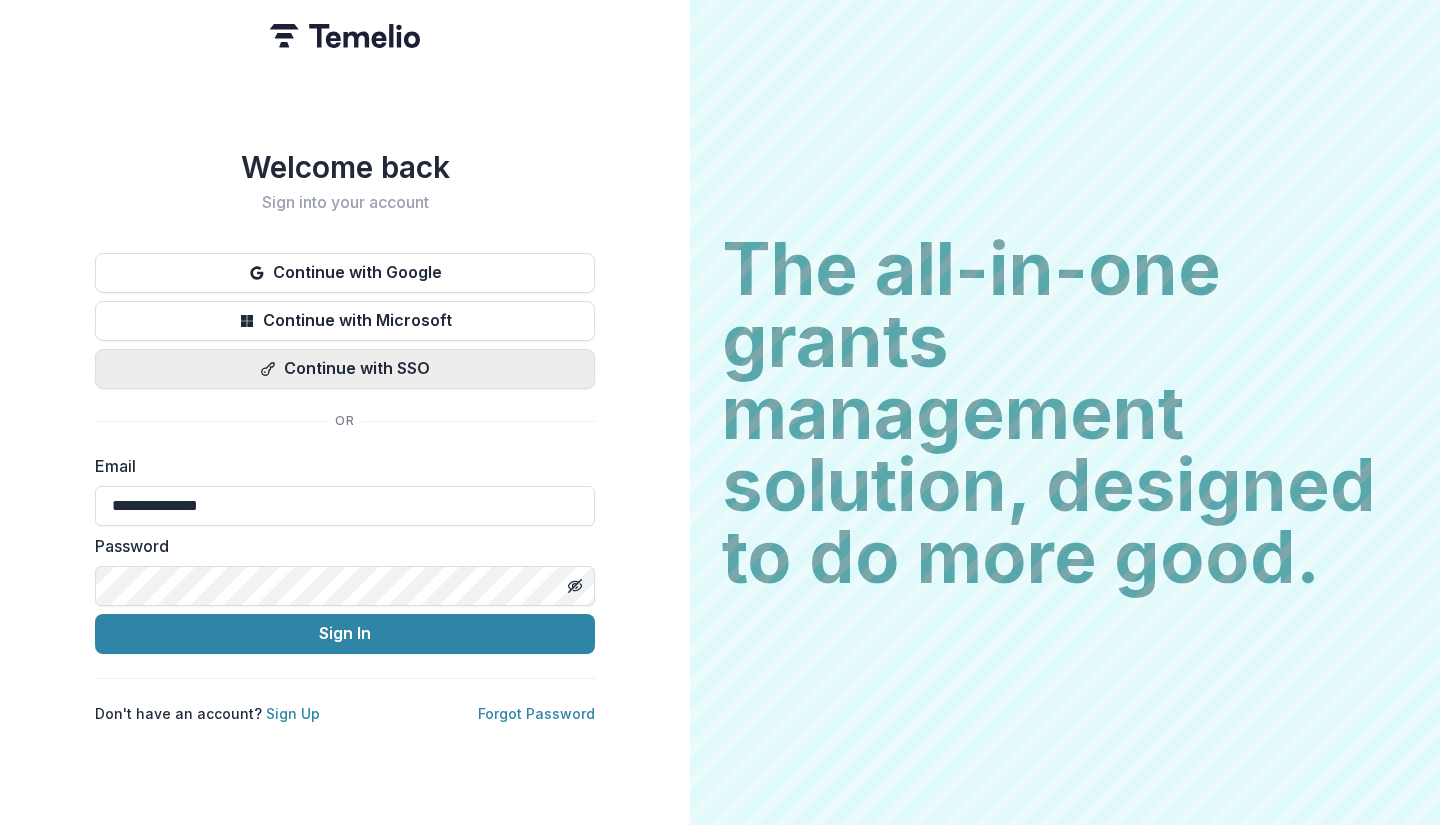 click on "Continue with SSO" at bounding box center (345, 369) 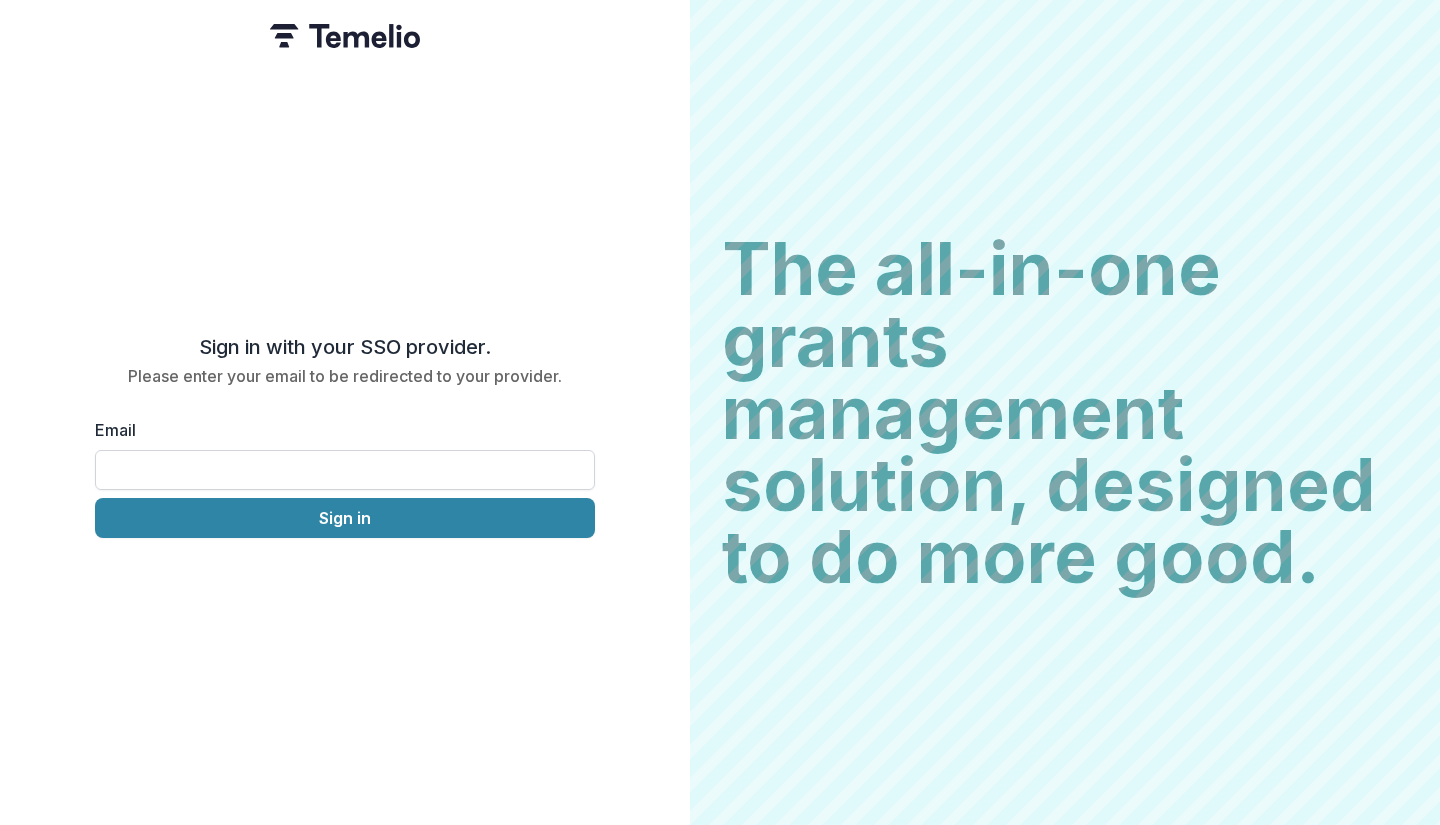 click on "Email" at bounding box center [345, 470] 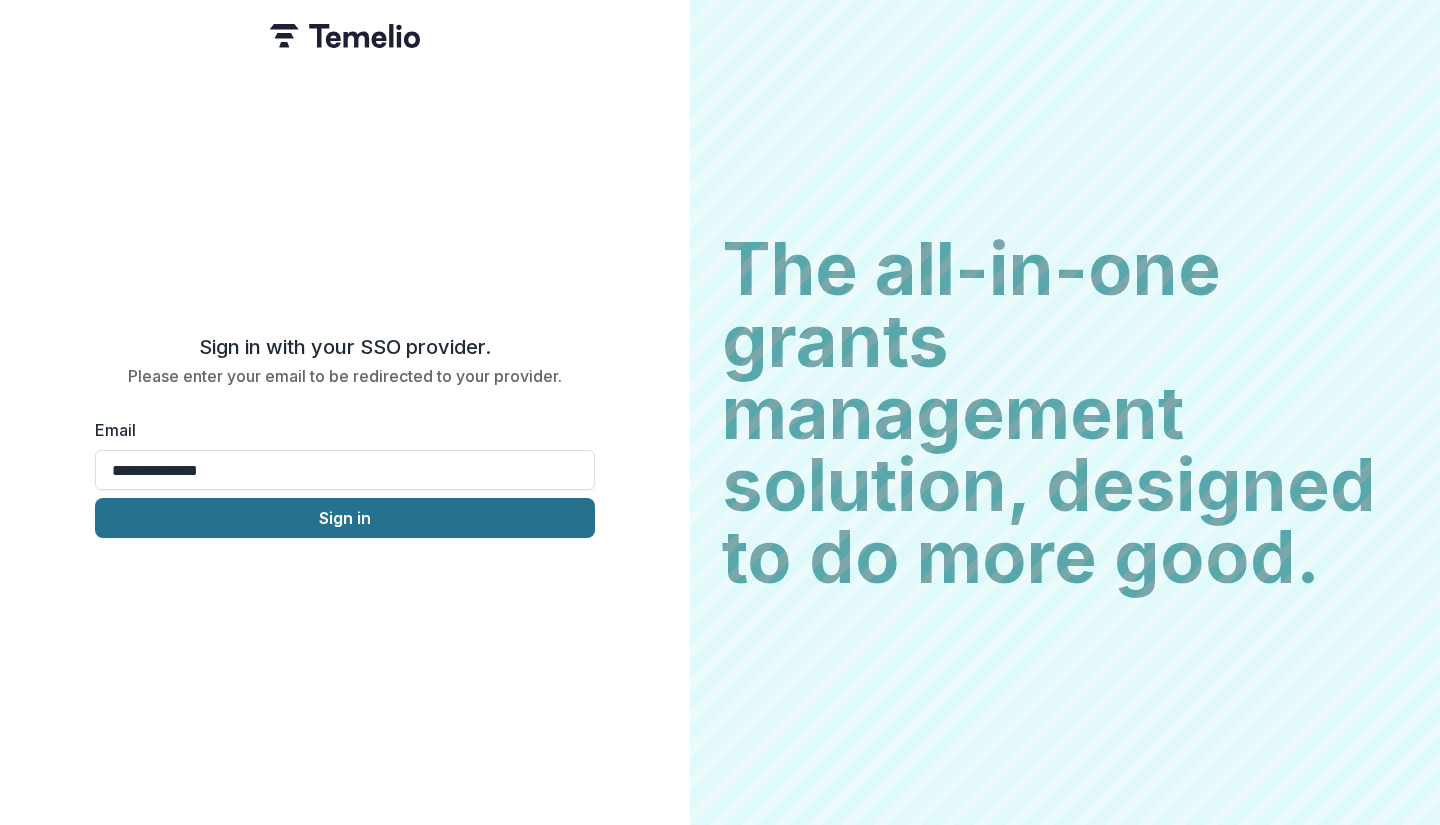 click on "Sign in" at bounding box center [345, 518] 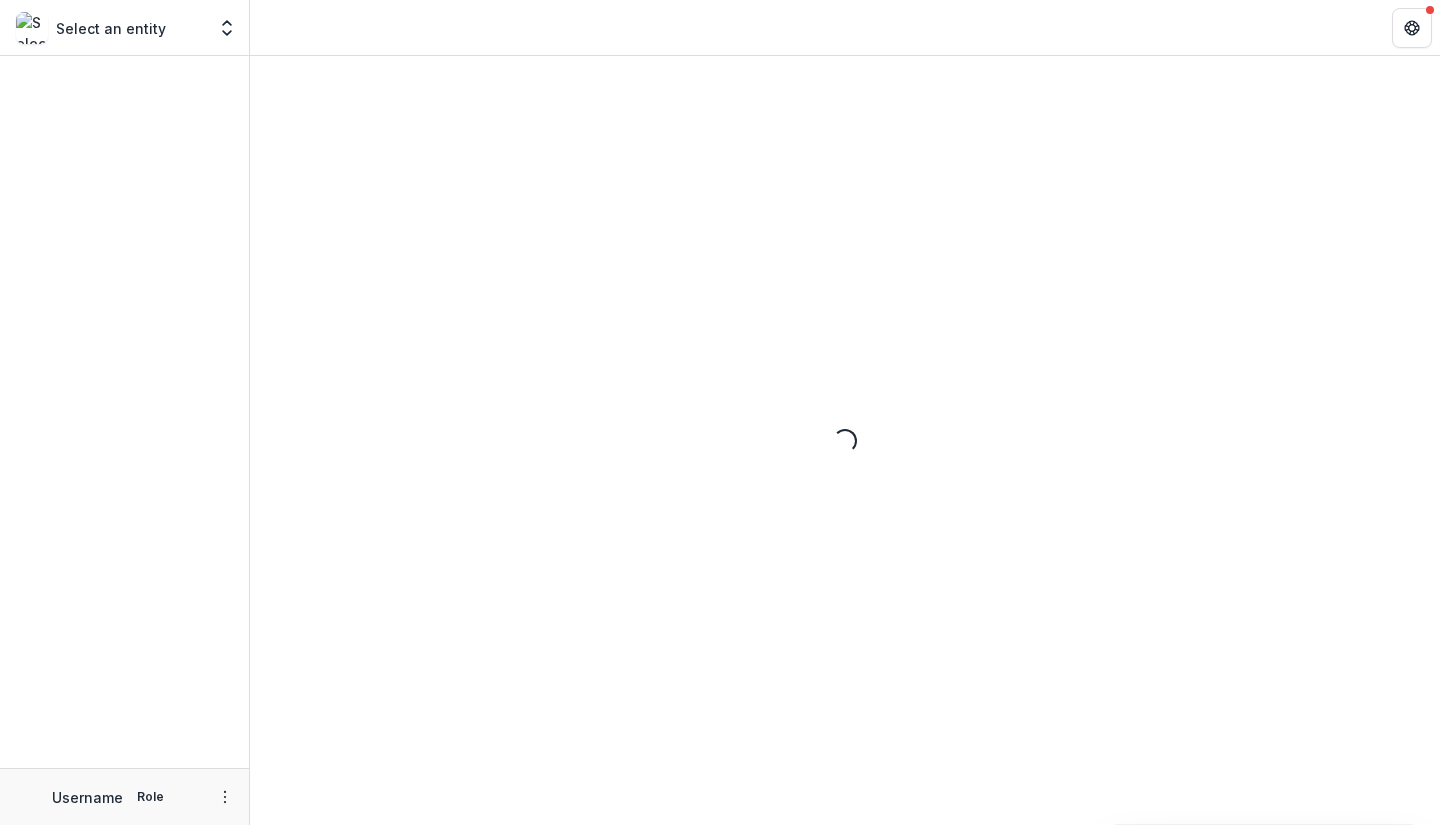 scroll, scrollTop: 0, scrollLeft: 0, axis: both 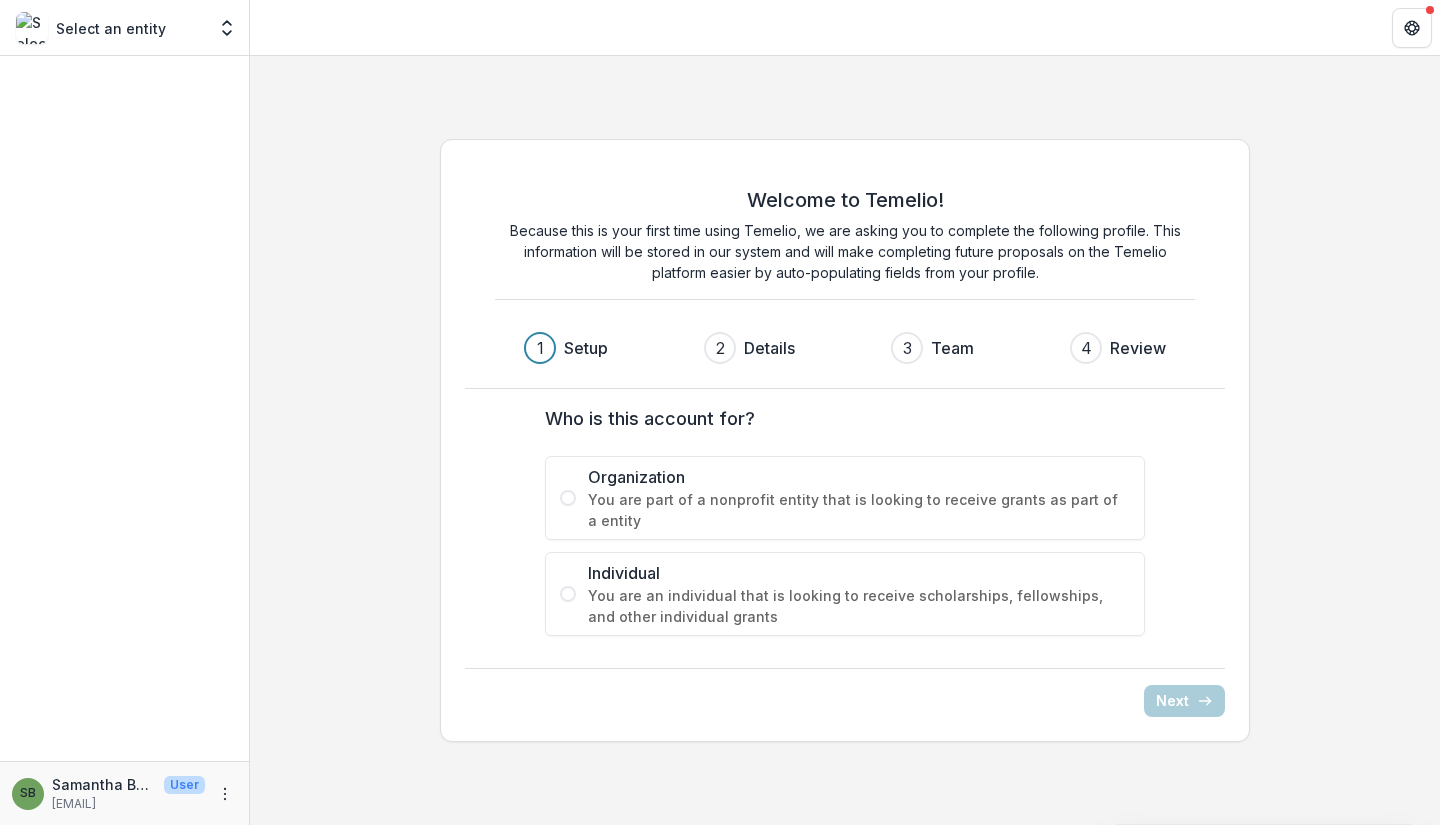 click on "SB" at bounding box center [28, 793] 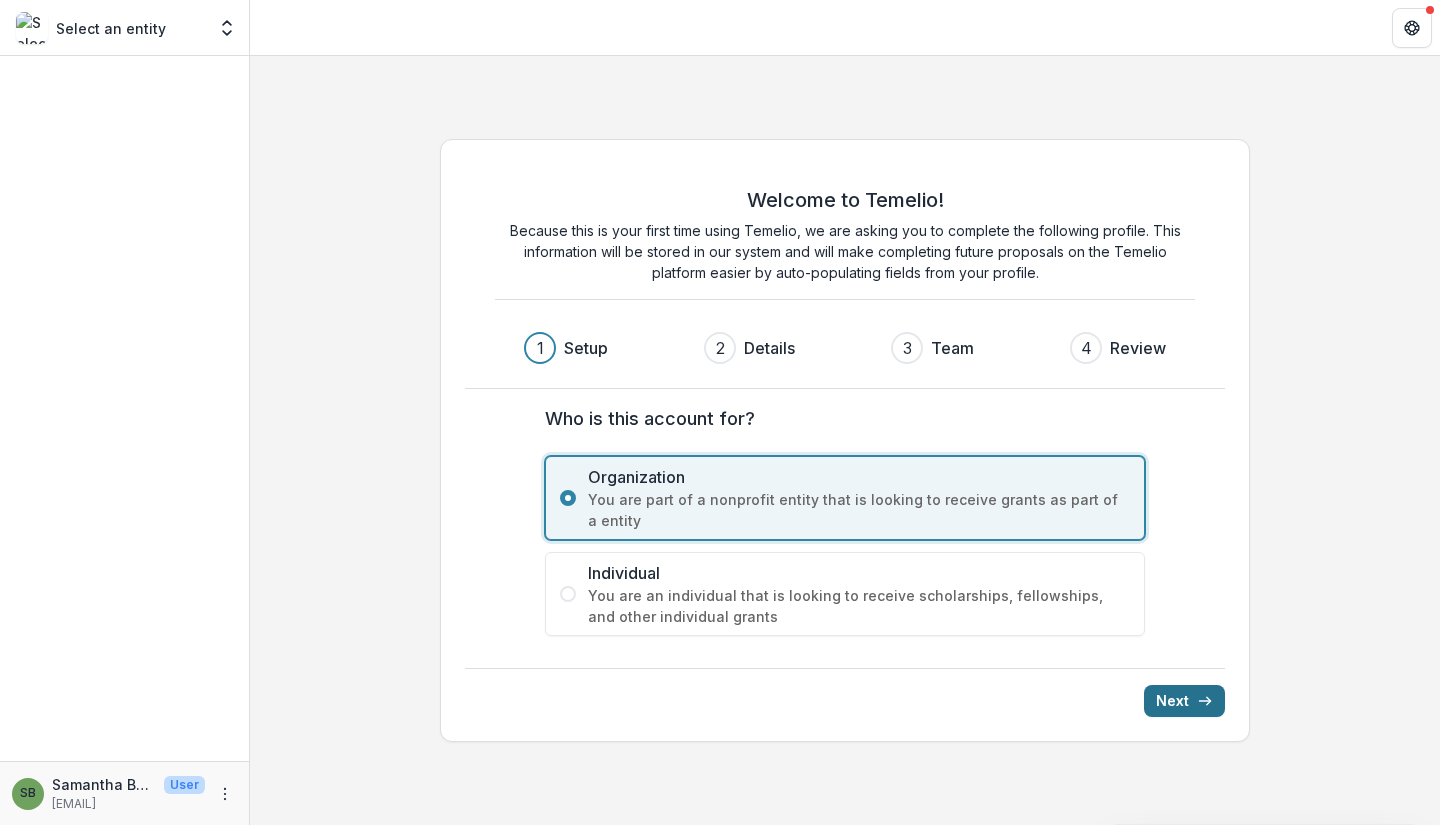 click 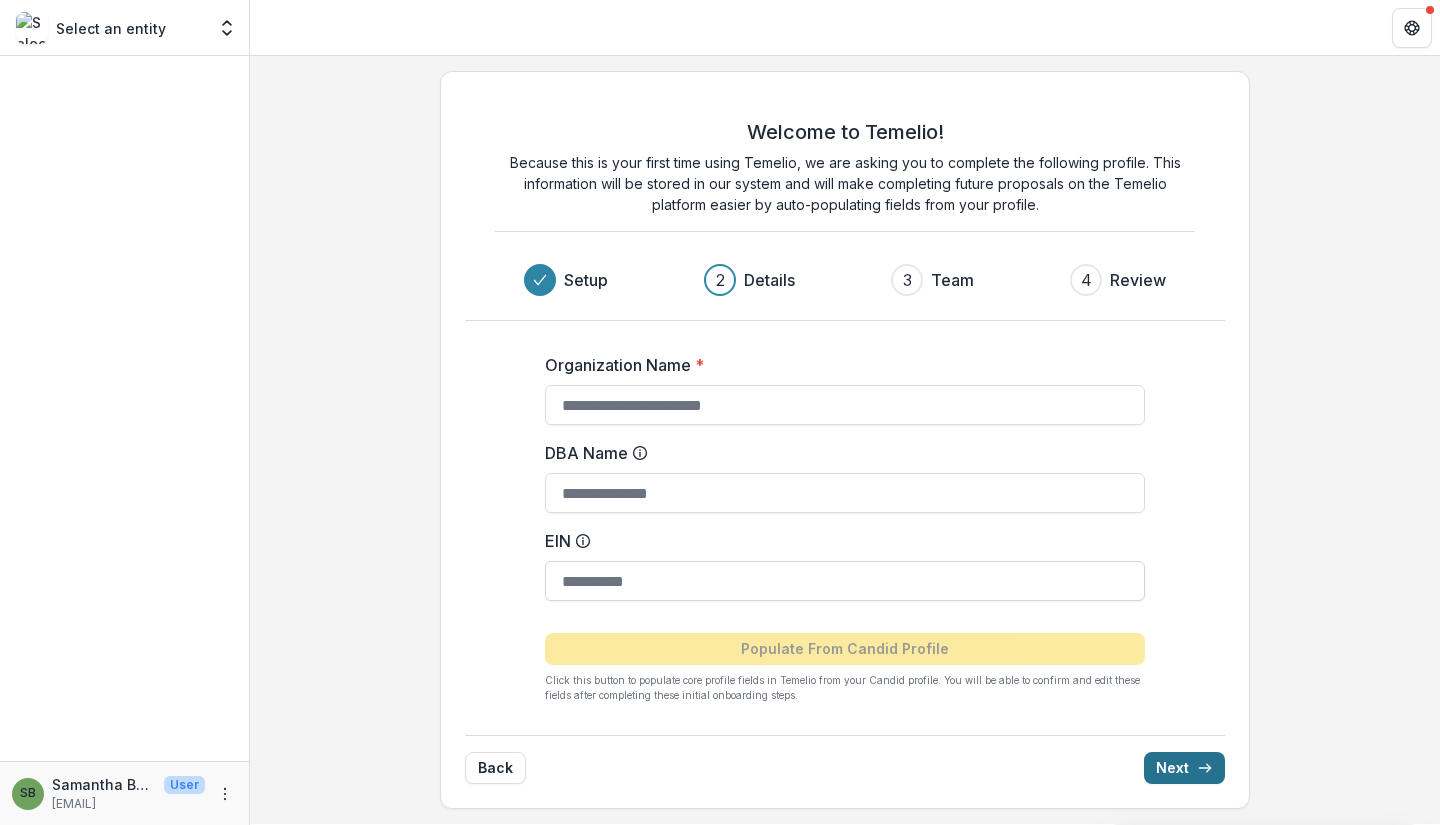 scroll, scrollTop: 0, scrollLeft: 0, axis: both 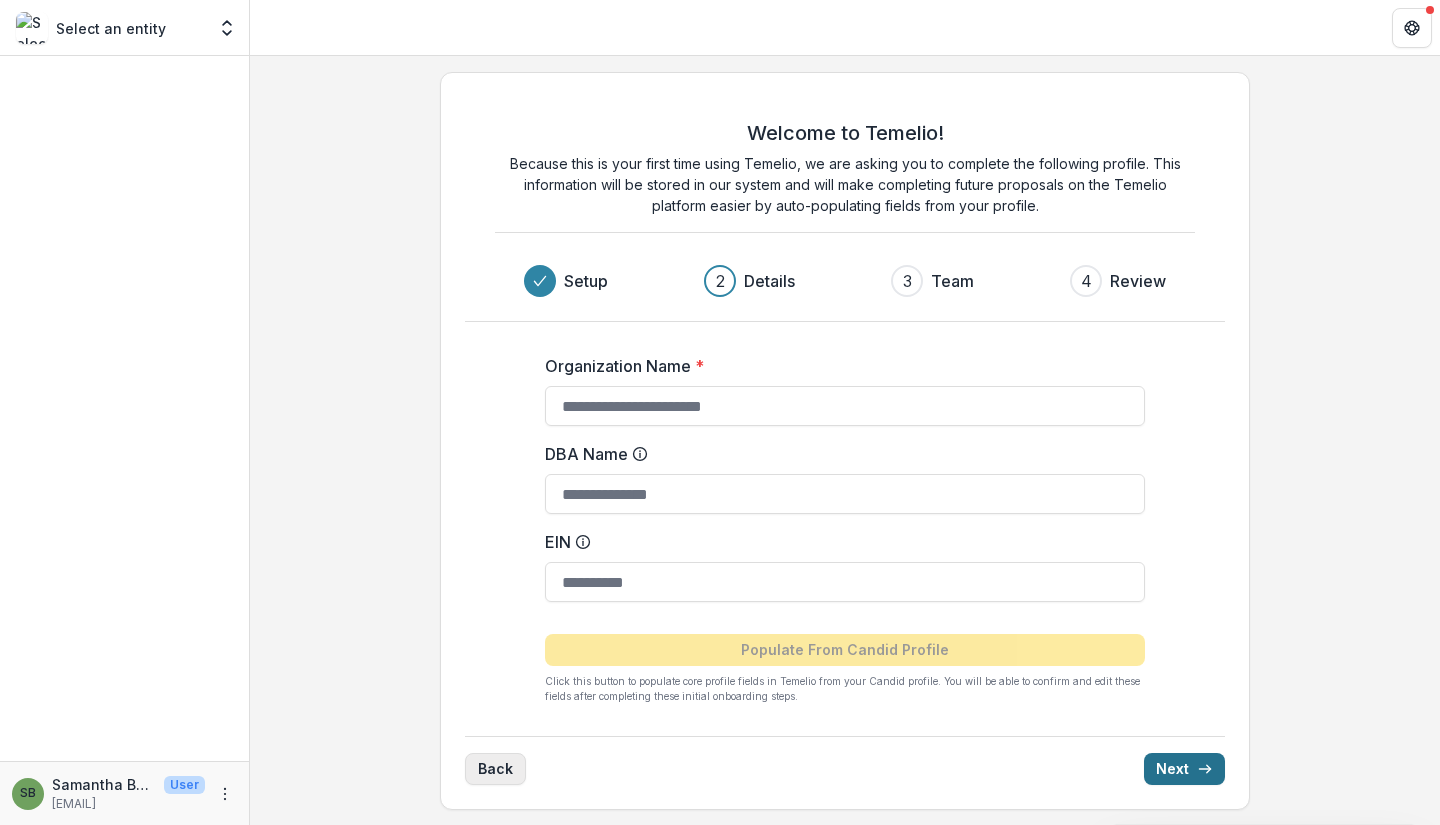 click on "Back" at bounding box center [495, 769] 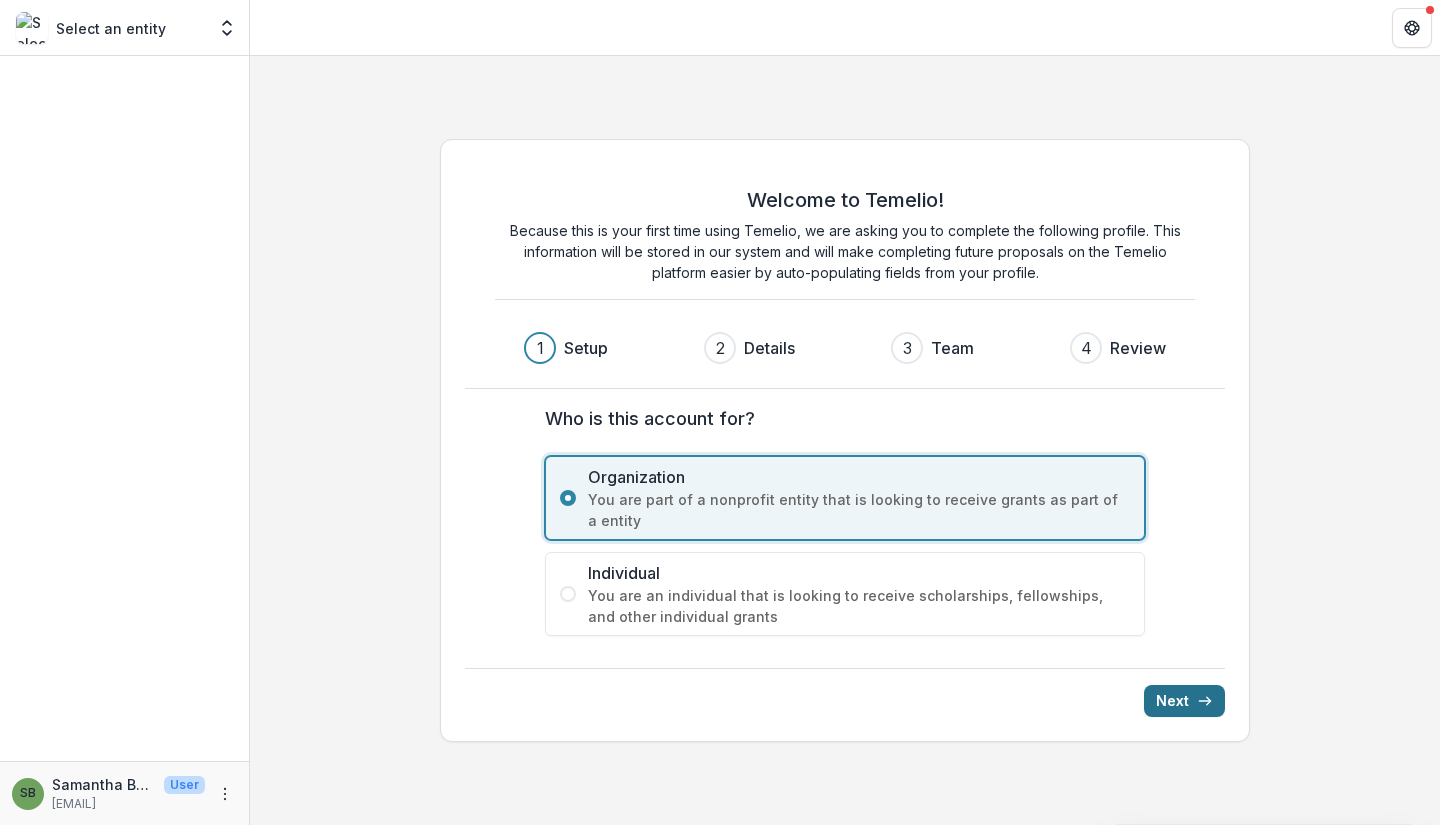 click on "Select an entity" at bounding box center (111, 28) 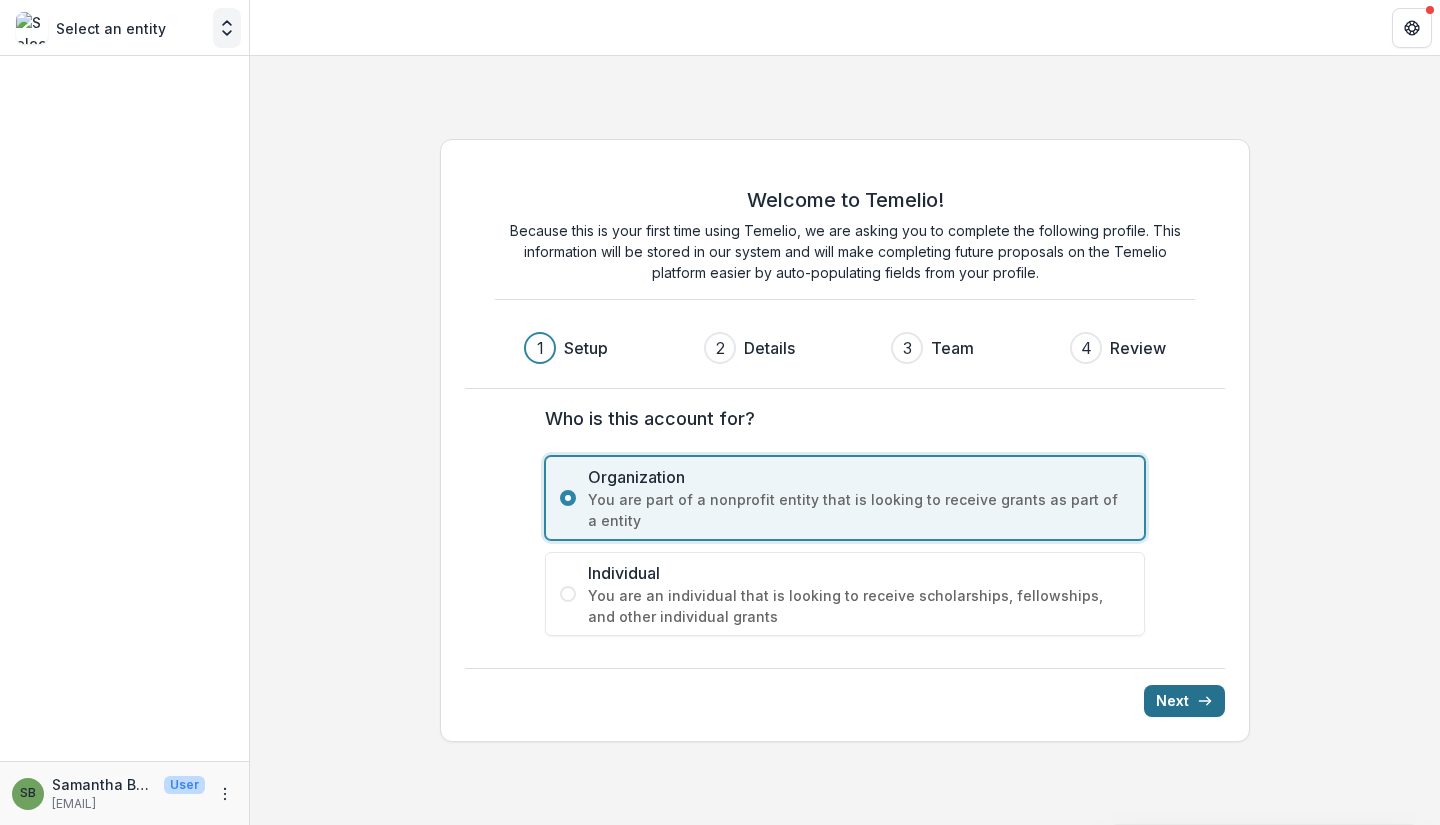 click 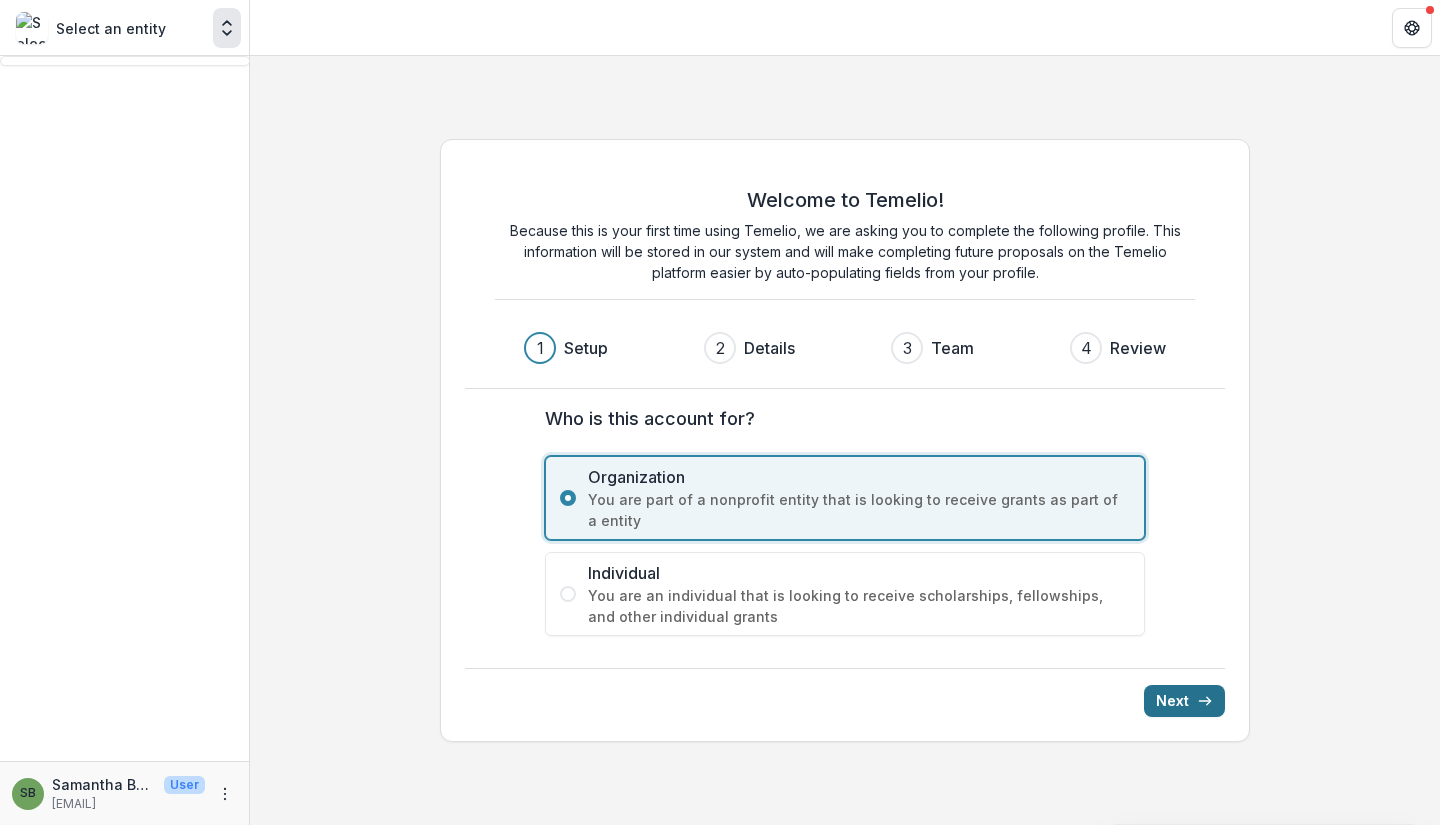 click 